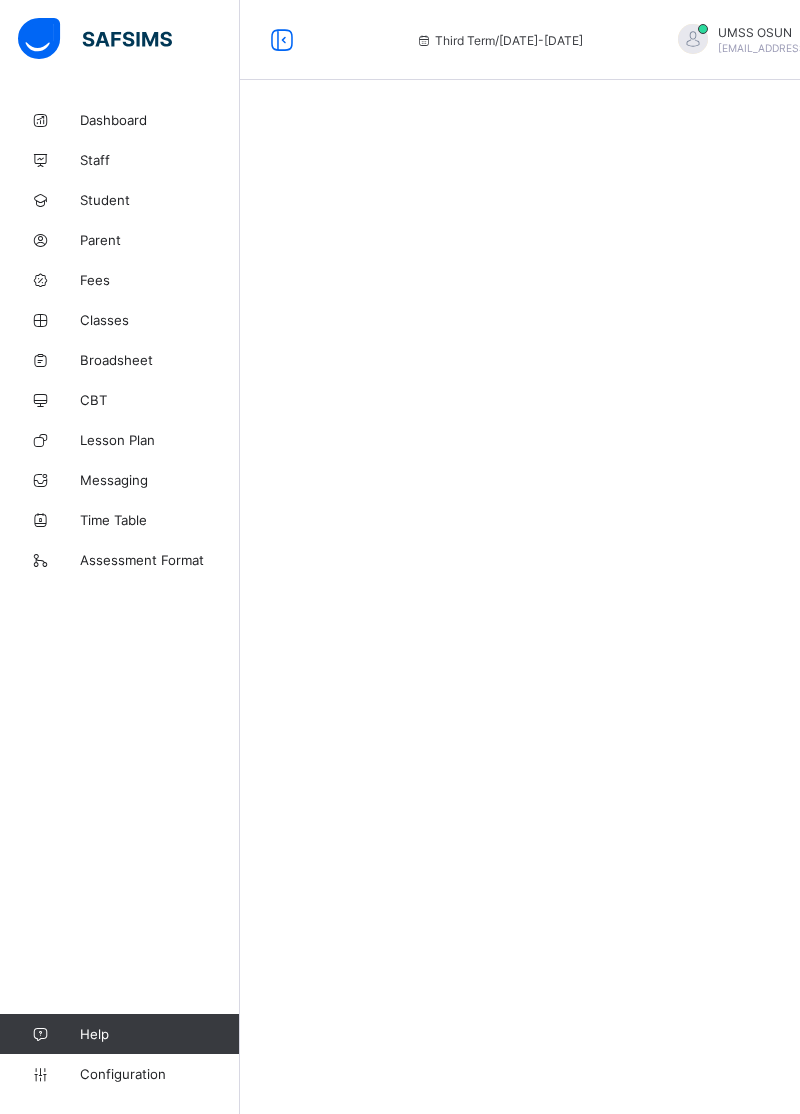 scroll, scrollTop: 0, scrollLeft: 0, axis: both 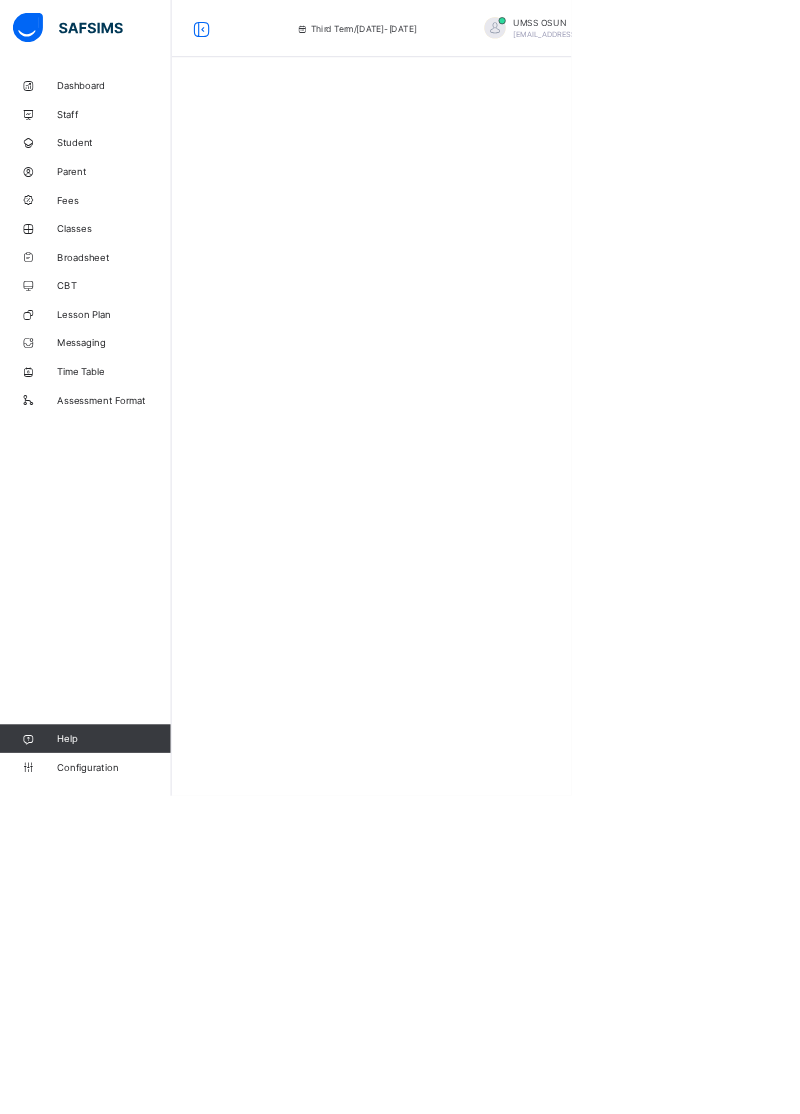 click on "Dashboard" at bounding box center (120, 120) 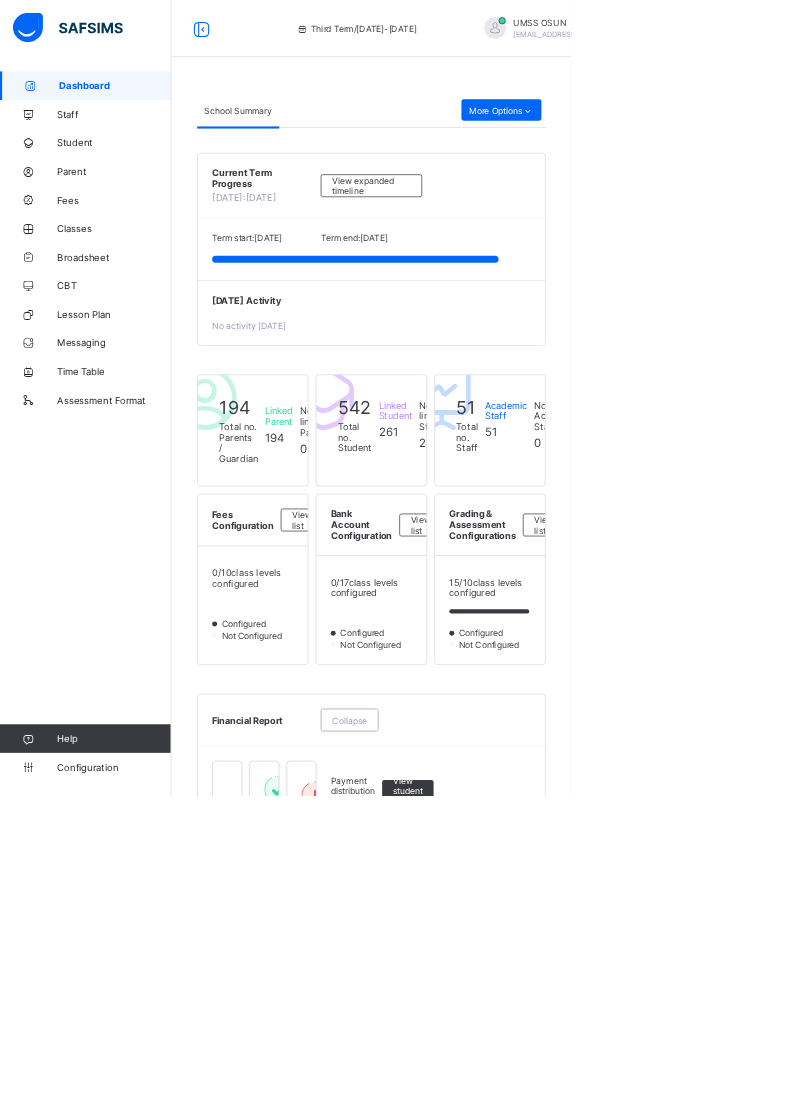 click on "Classes" at bounding box center (160, 320) 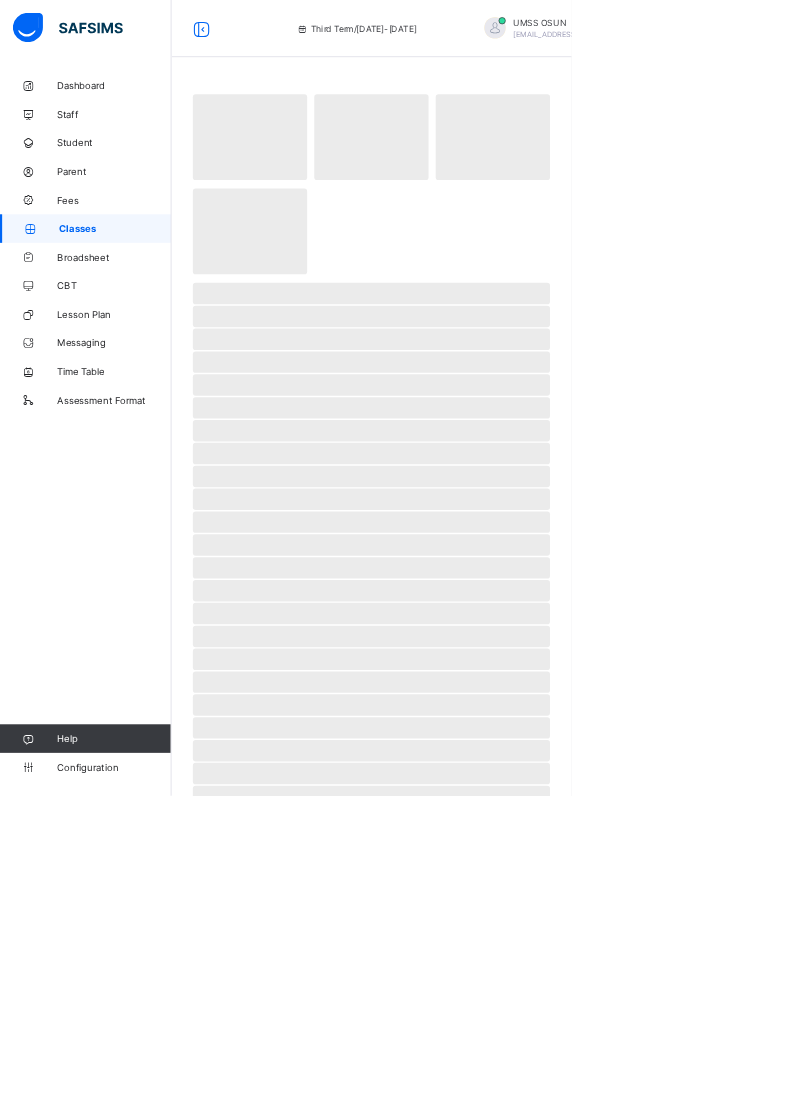 click on "Classes" at bounding box center (161, 320) 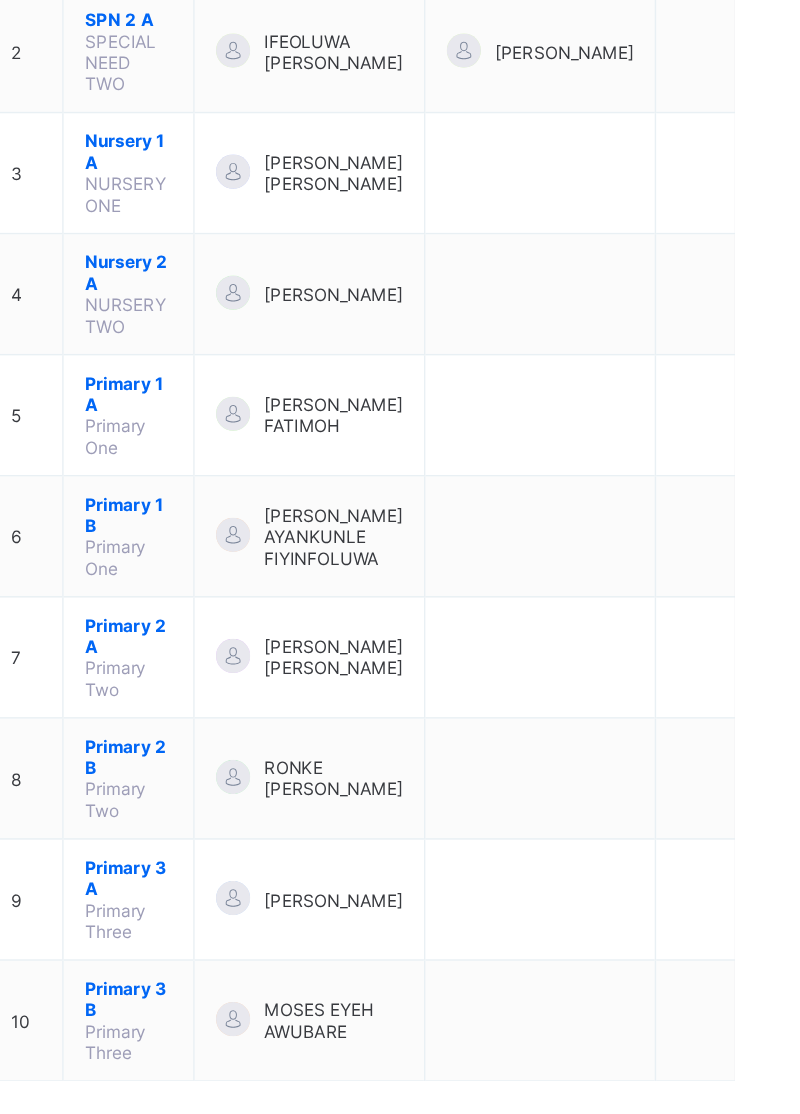 scroll, scrollTop: 0, scrollLeft: 0, axis: both 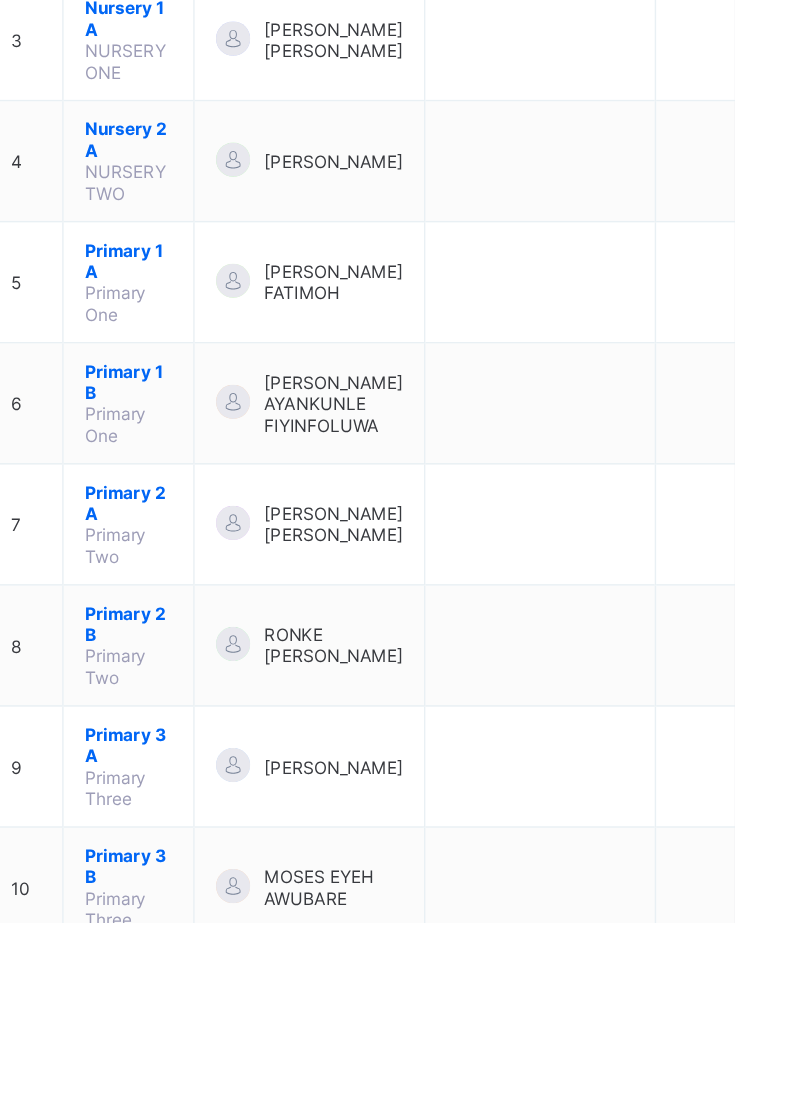 click at bounding box center (847, 665) 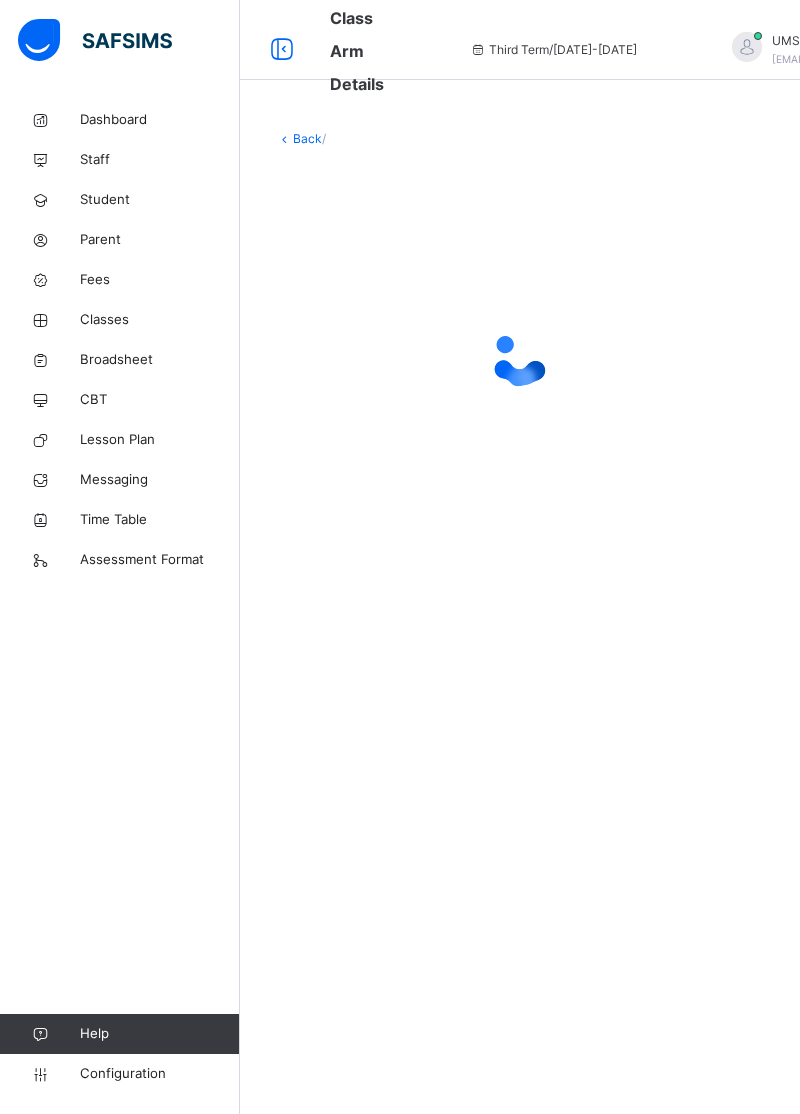 scroll, scrollTop: 0, scrollLeft: 0, axis: both 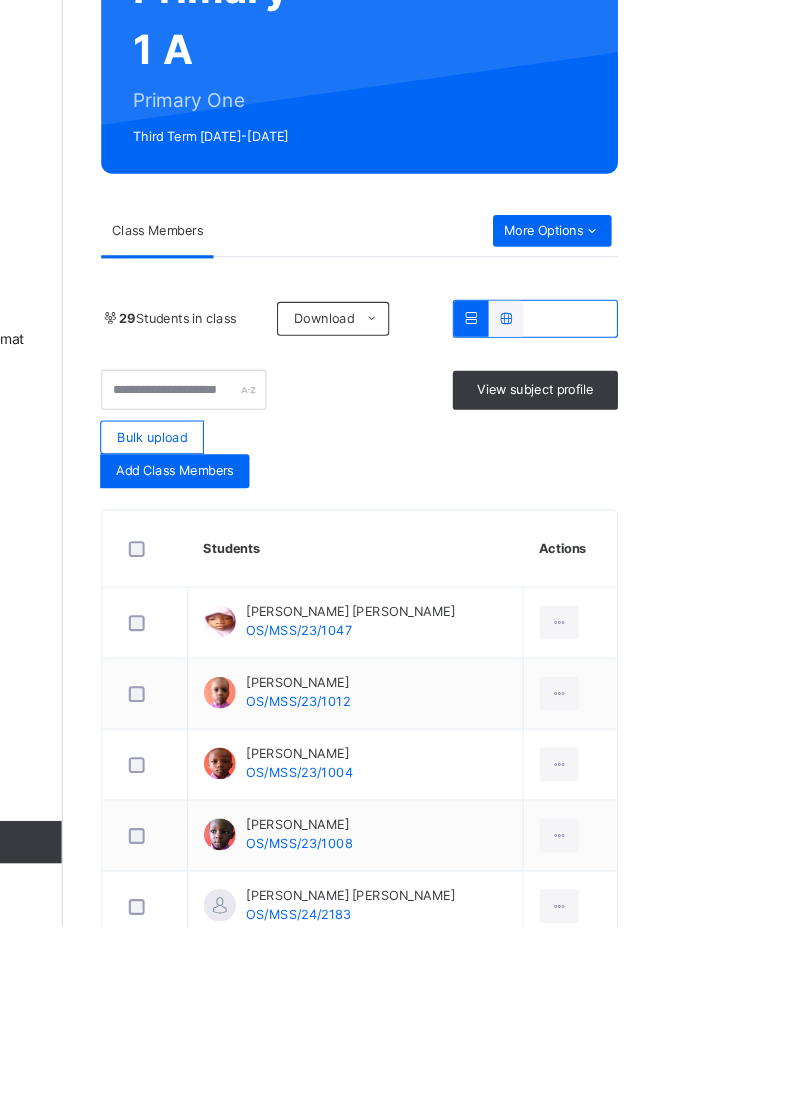 click on "More Options" at bounding box center [702, 457] 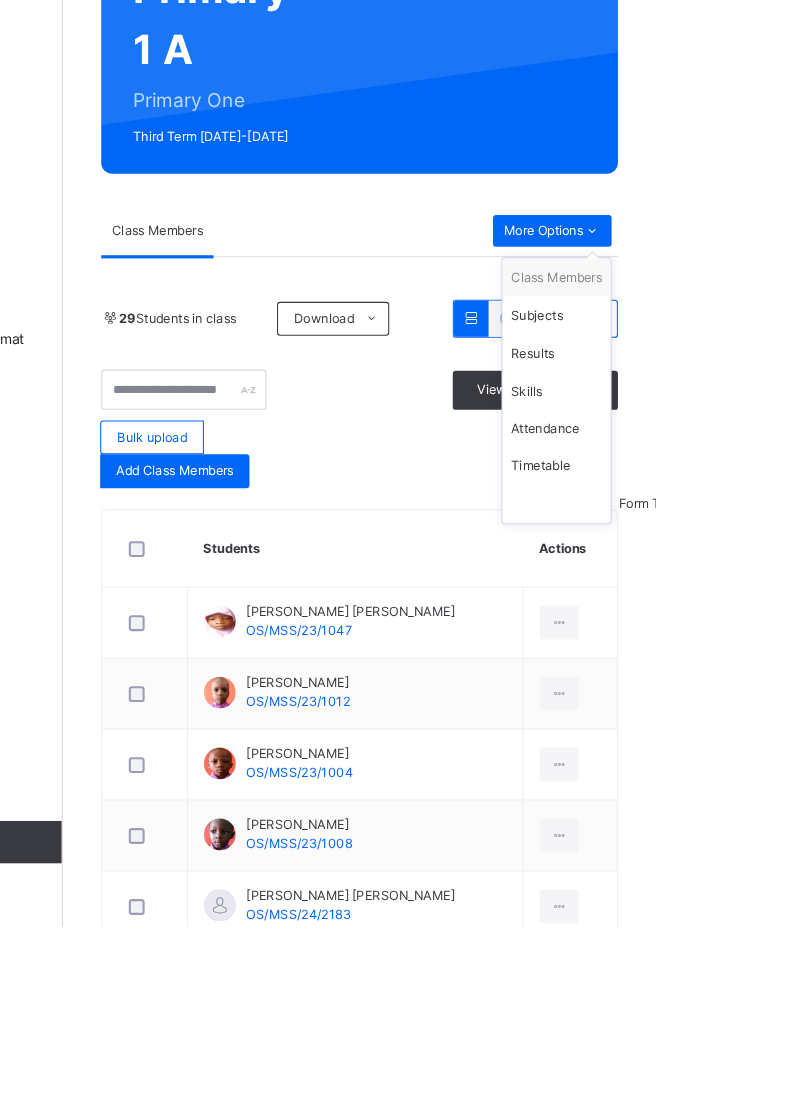 click on "Subjects" at bounding box center (706, 537) 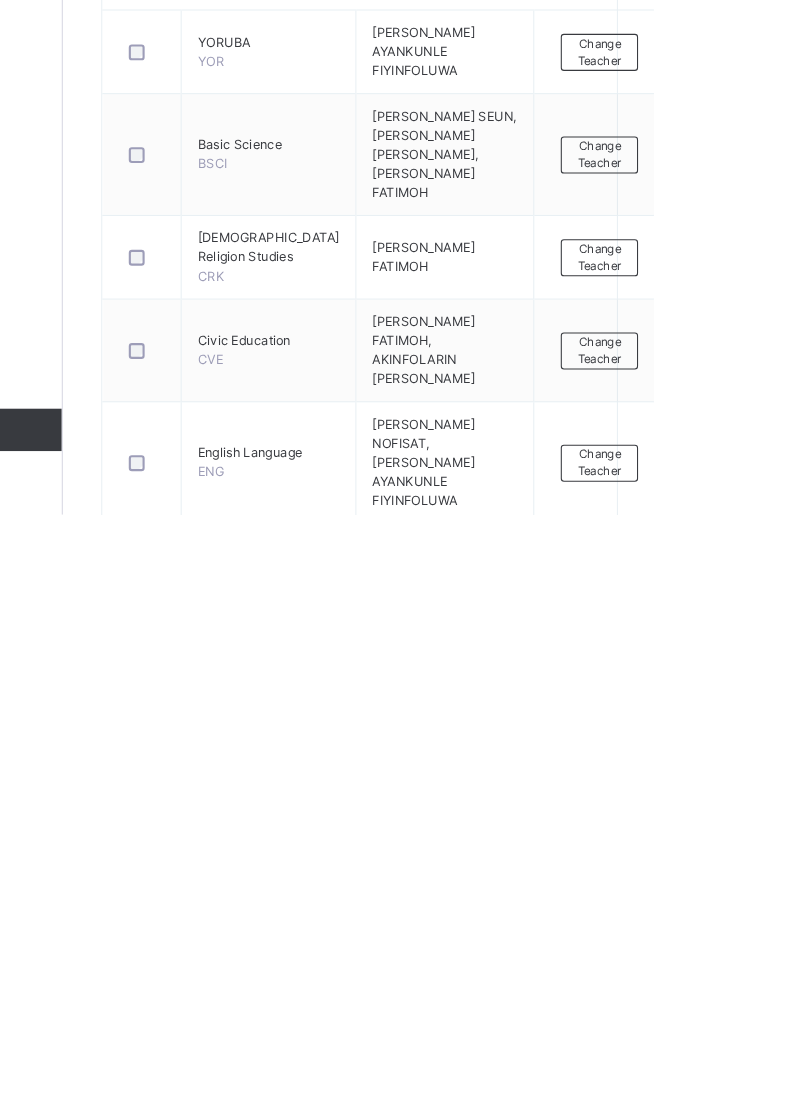 scroll, scrollTop: 6, scrollLeft: 0, axis: vertical 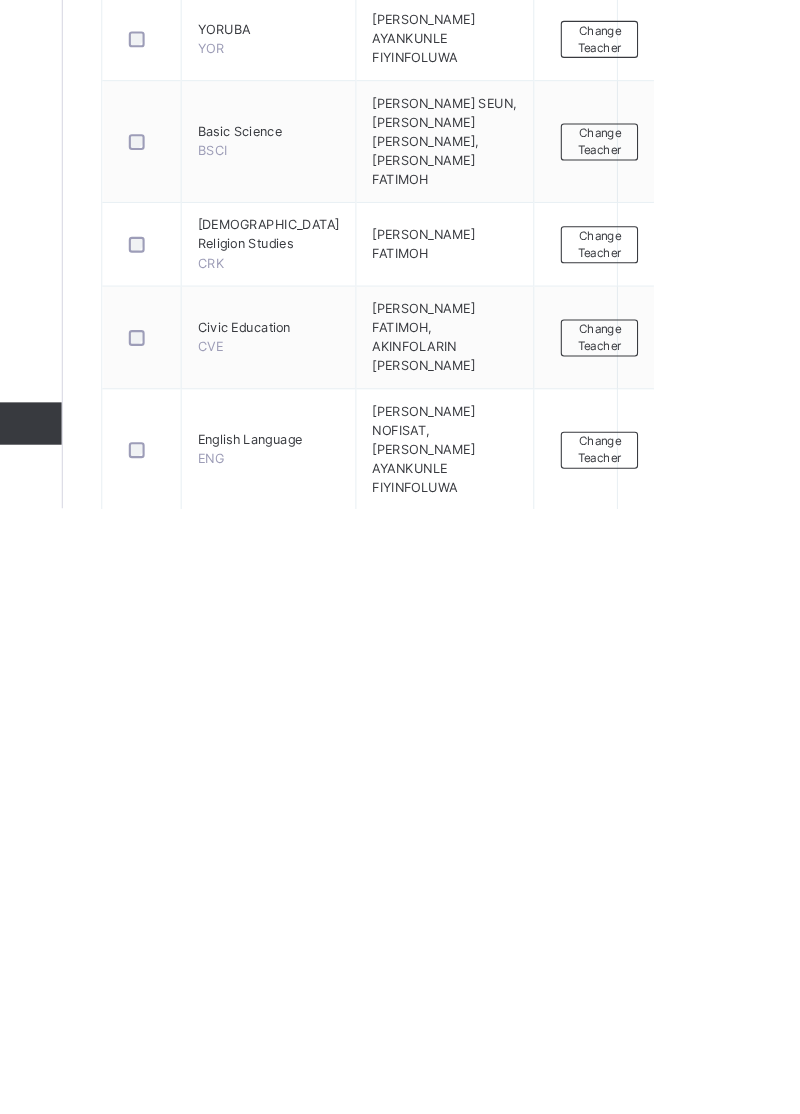 click on "Change Teacher" at bounding box center (746, 1326) 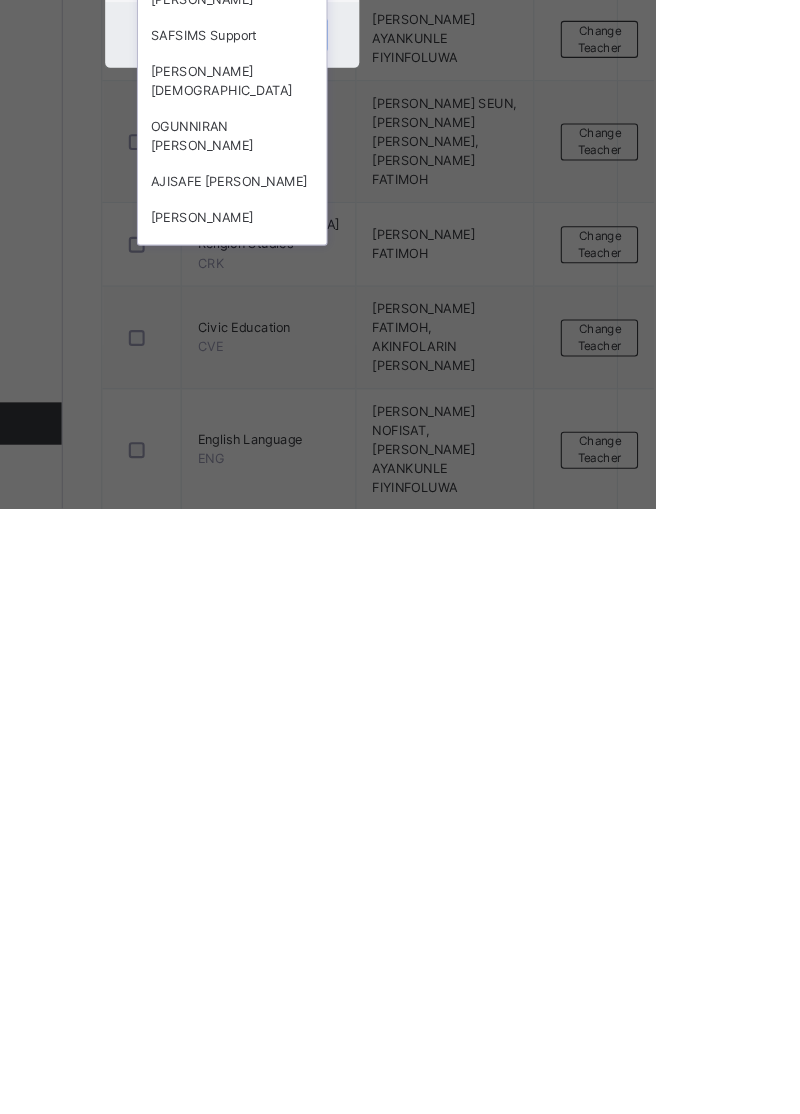 scroll, scrollTop: 117, scrollLeft: 0, axis: vertical 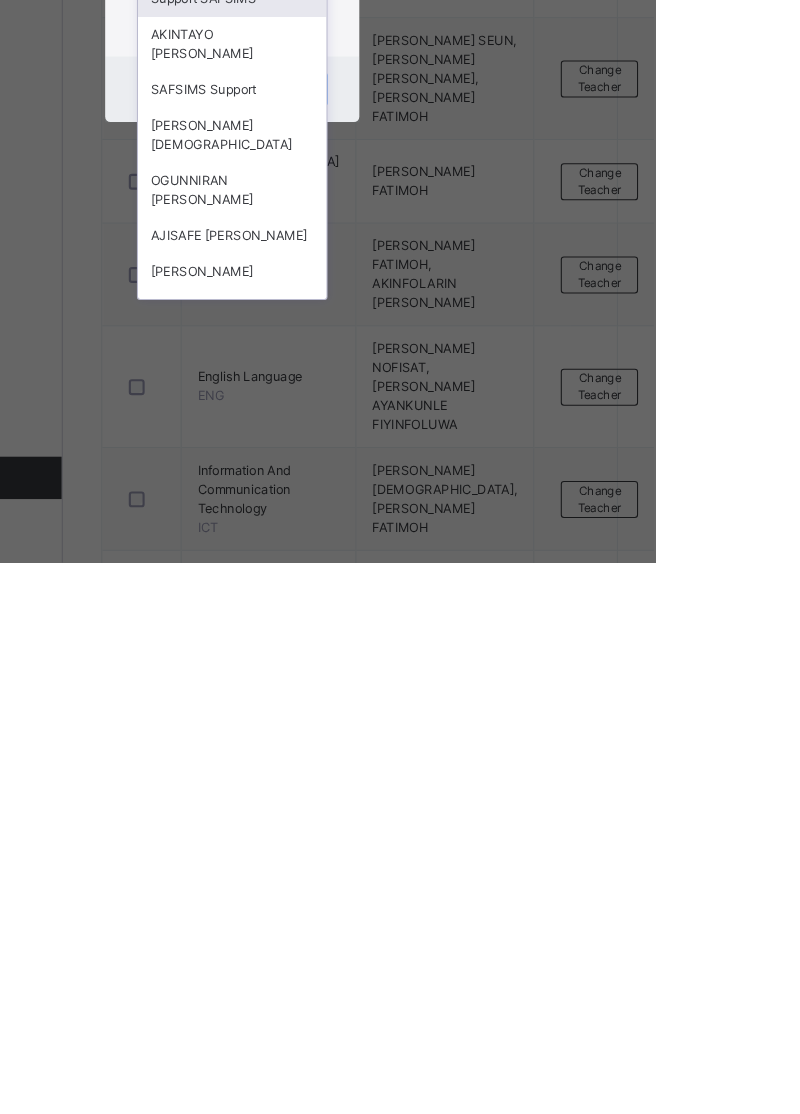 click on "[PERSON_NAME] [DEMOGRAPHIC_DATA]" at bounding box center (400, 711) 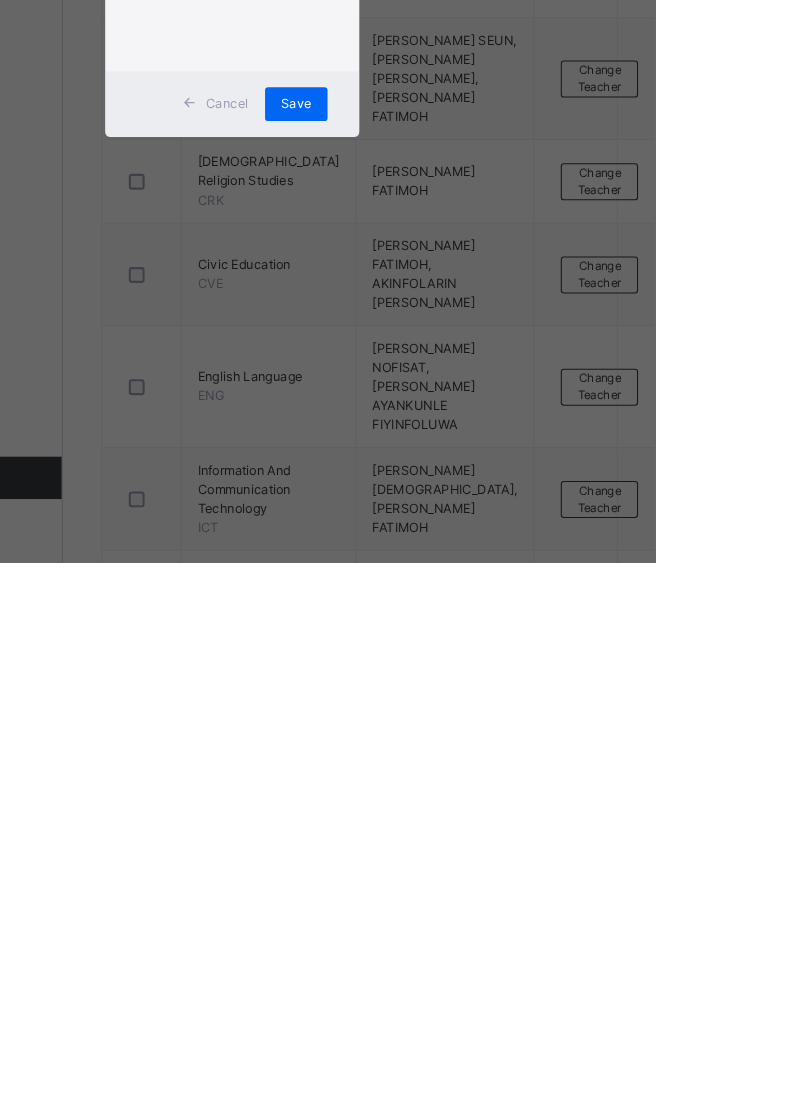 click on "Save" at bounding box center (460, 681) 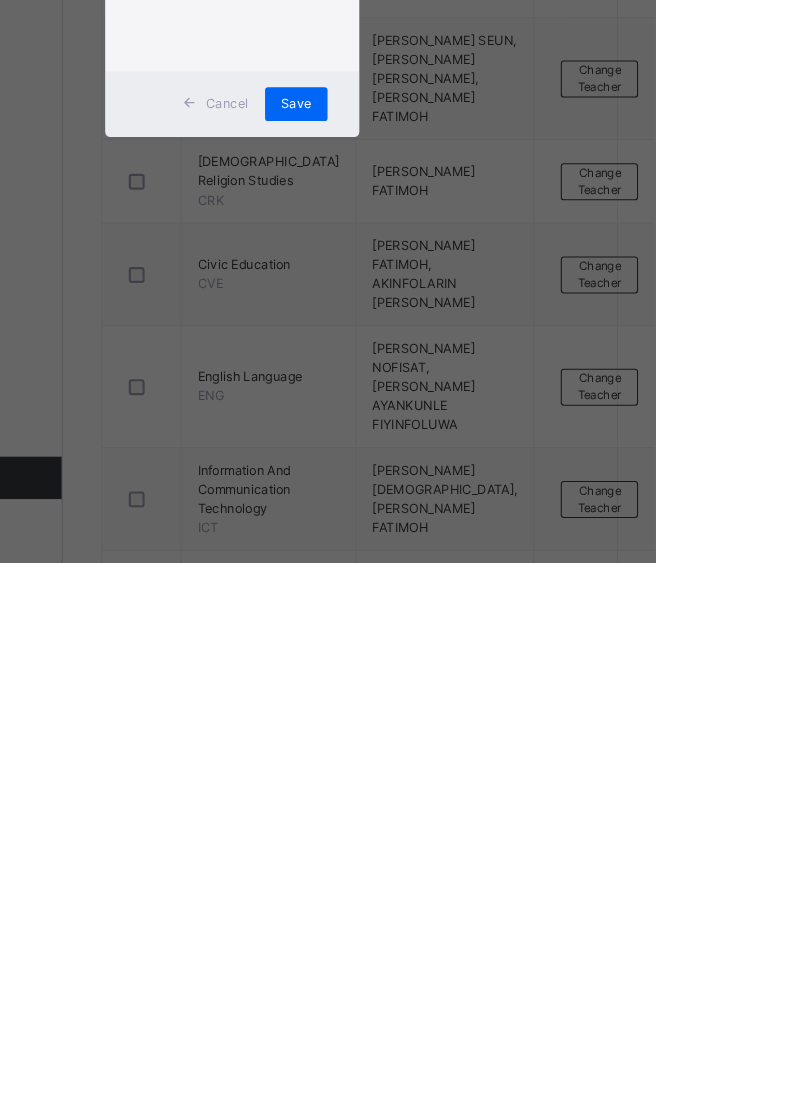 scroll, scrollTop: 96, scrollLeft: 0, axis: vertical 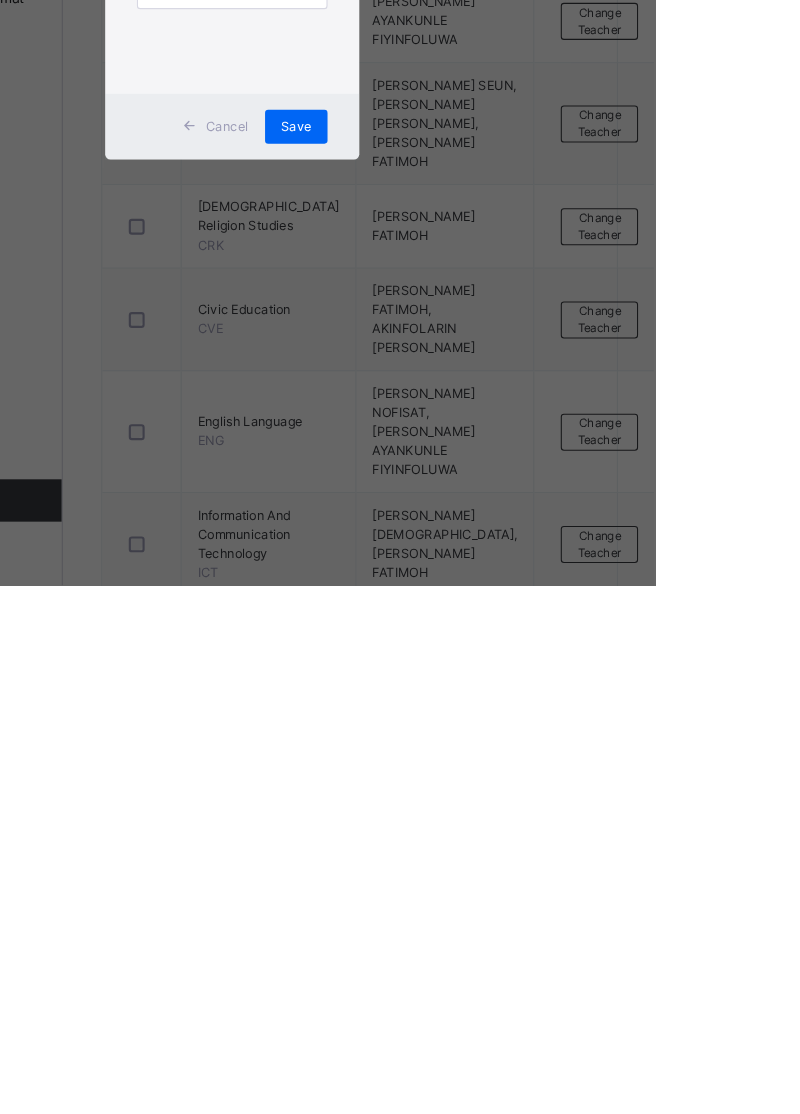 click on "Save" at bounding box center [460, 681] 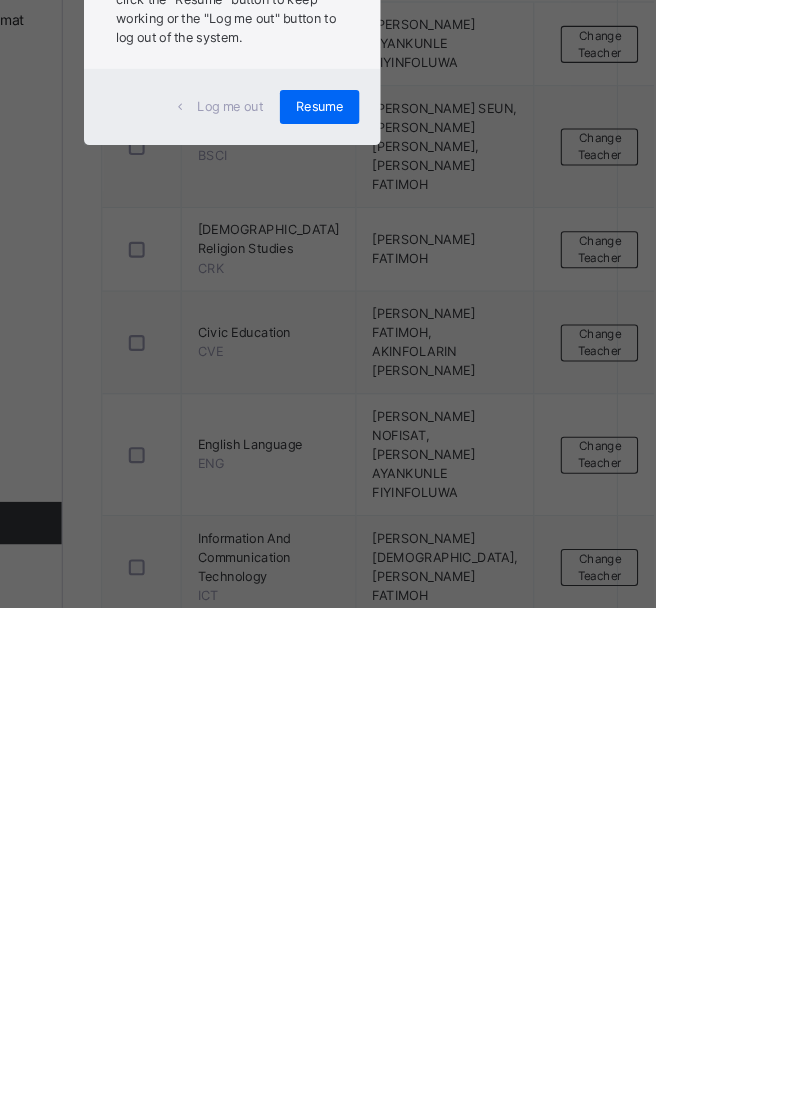 click on "Resume" at bounding box center [482, 641] 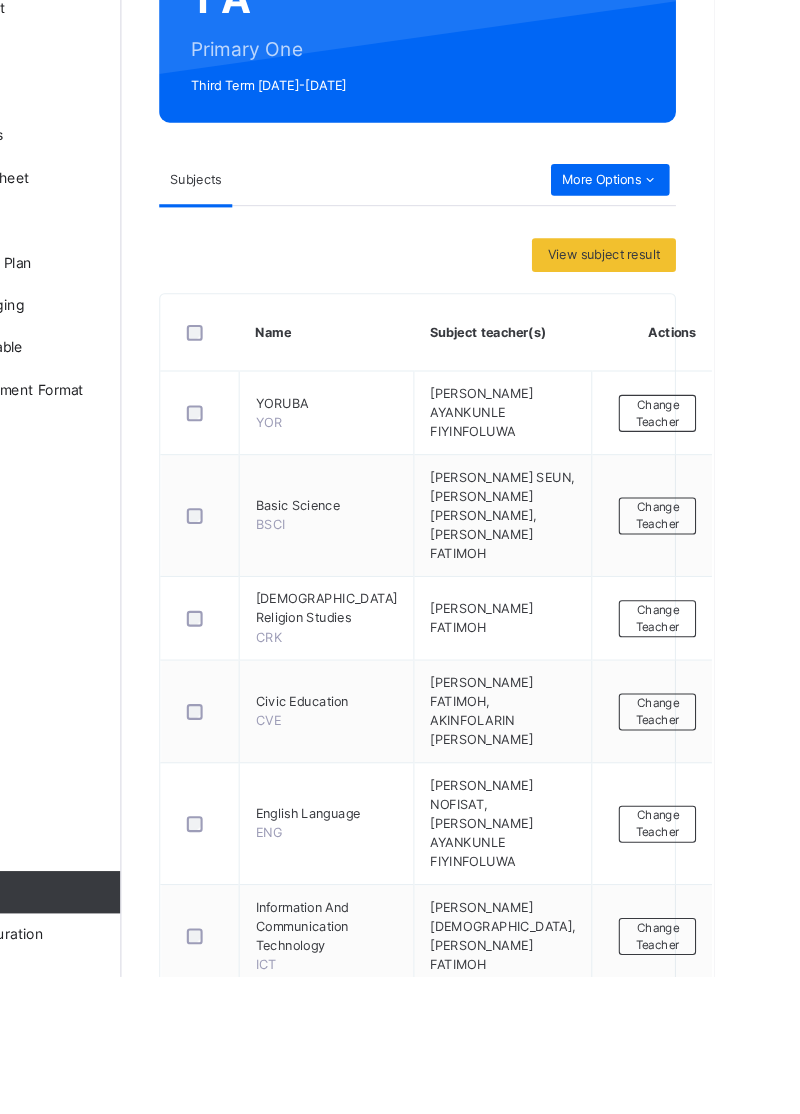 scroll, scrollTop: 22, scrollLeft: 0, axis: vertical 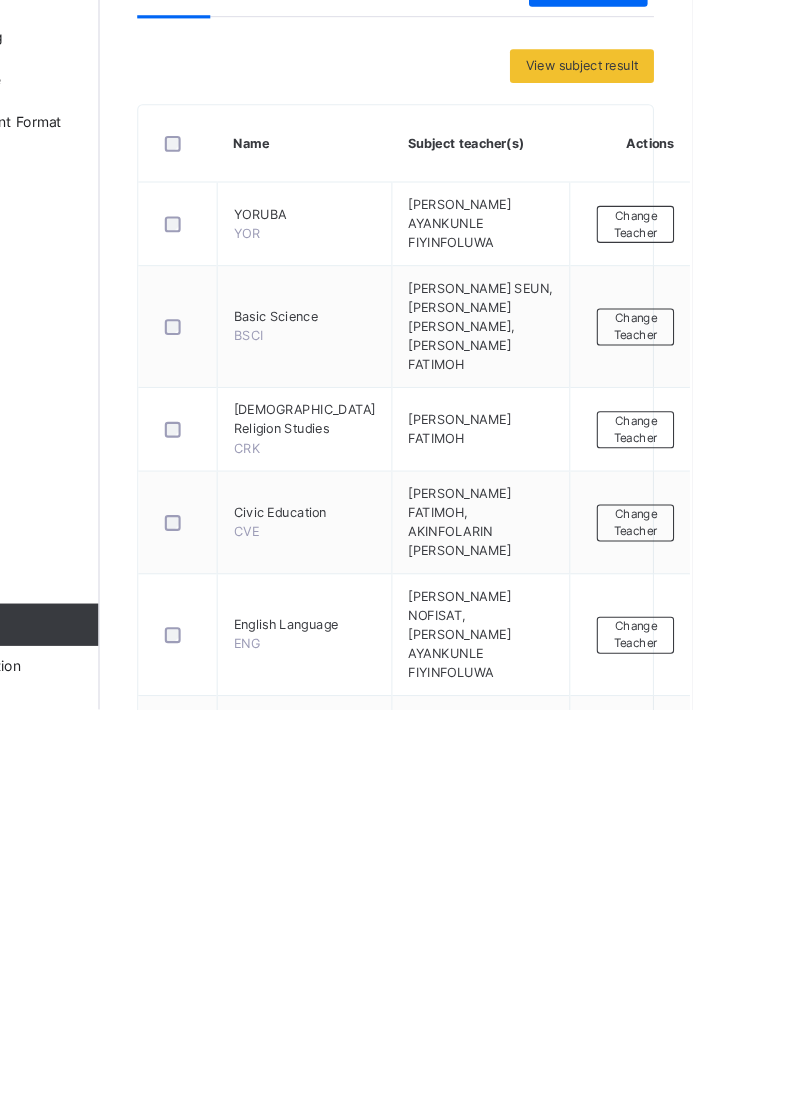 click on "Change Teacher" at bounding box center [746, 1310] 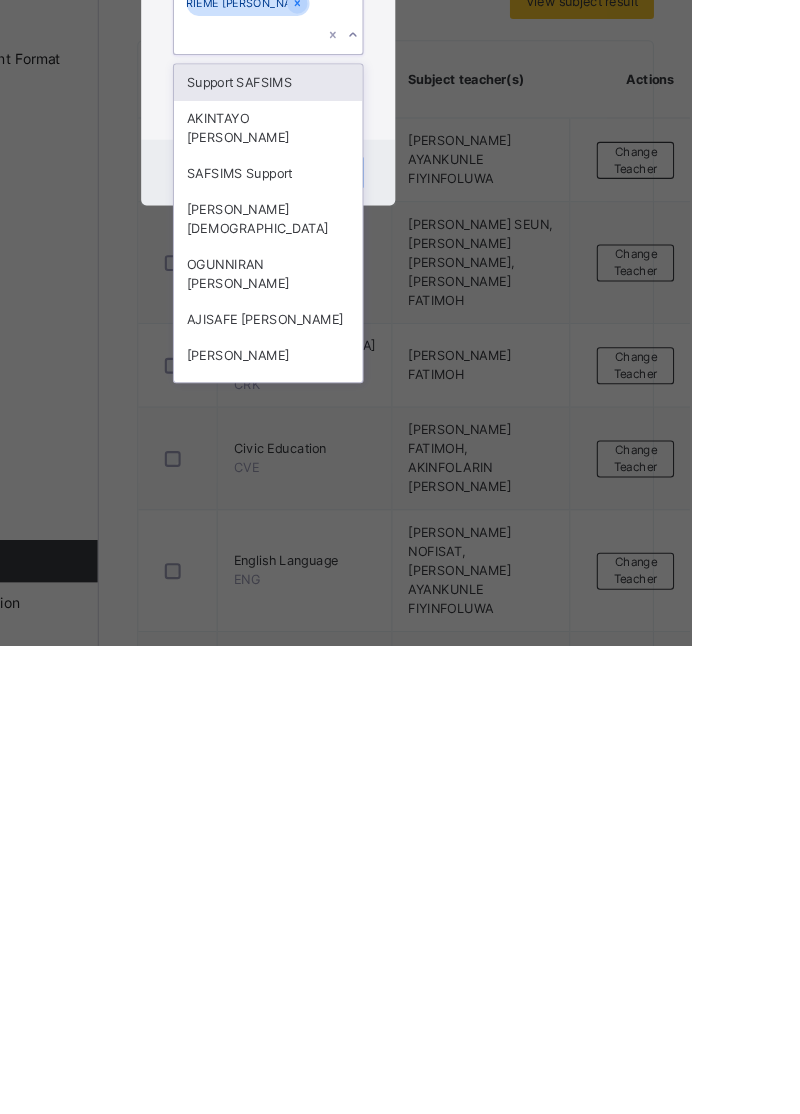 click on "OGUNNIRAN [PERSON_NAME]" at bounding box center (400, 763) 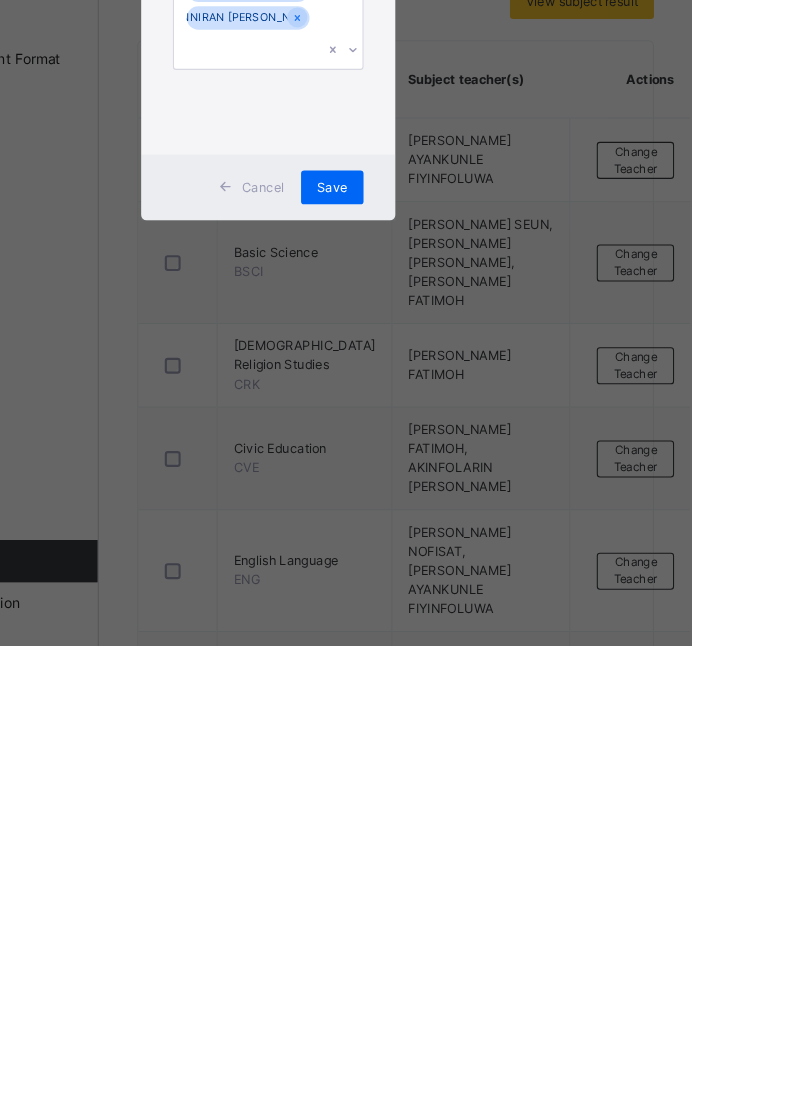 click on "Save" at bounding box center (460, 681) 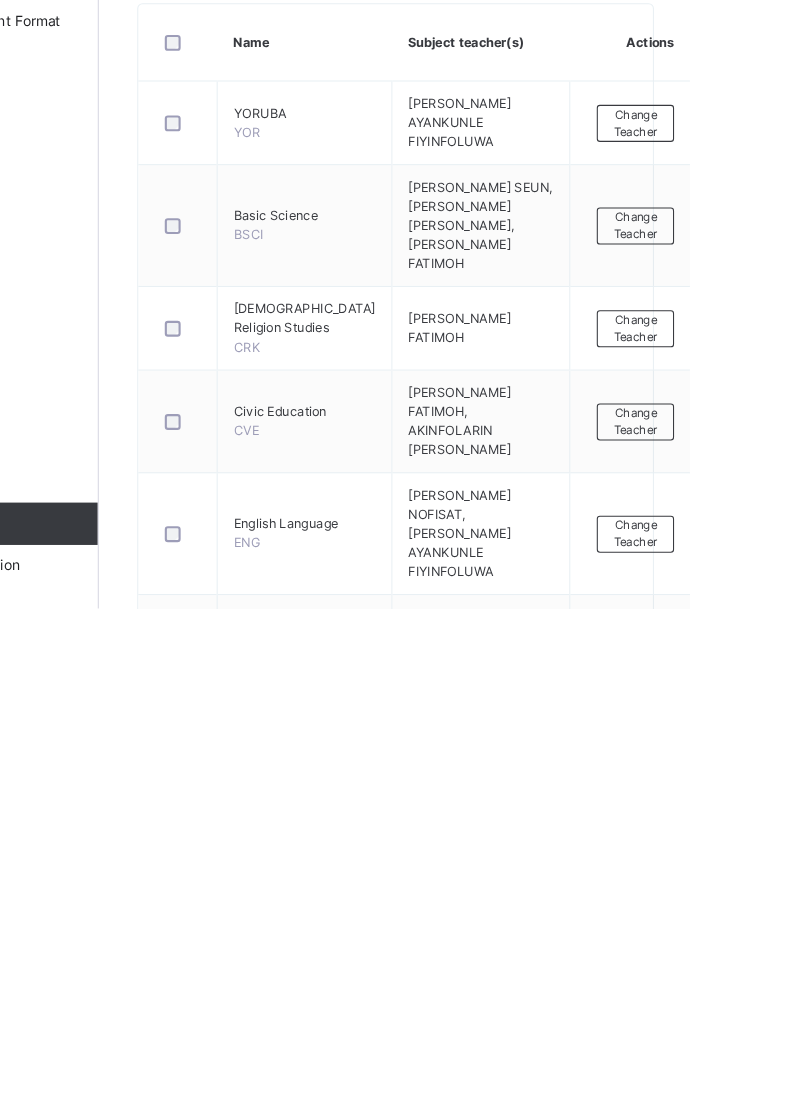 click on "Change Teacher" at bounding box center (746, 1316) 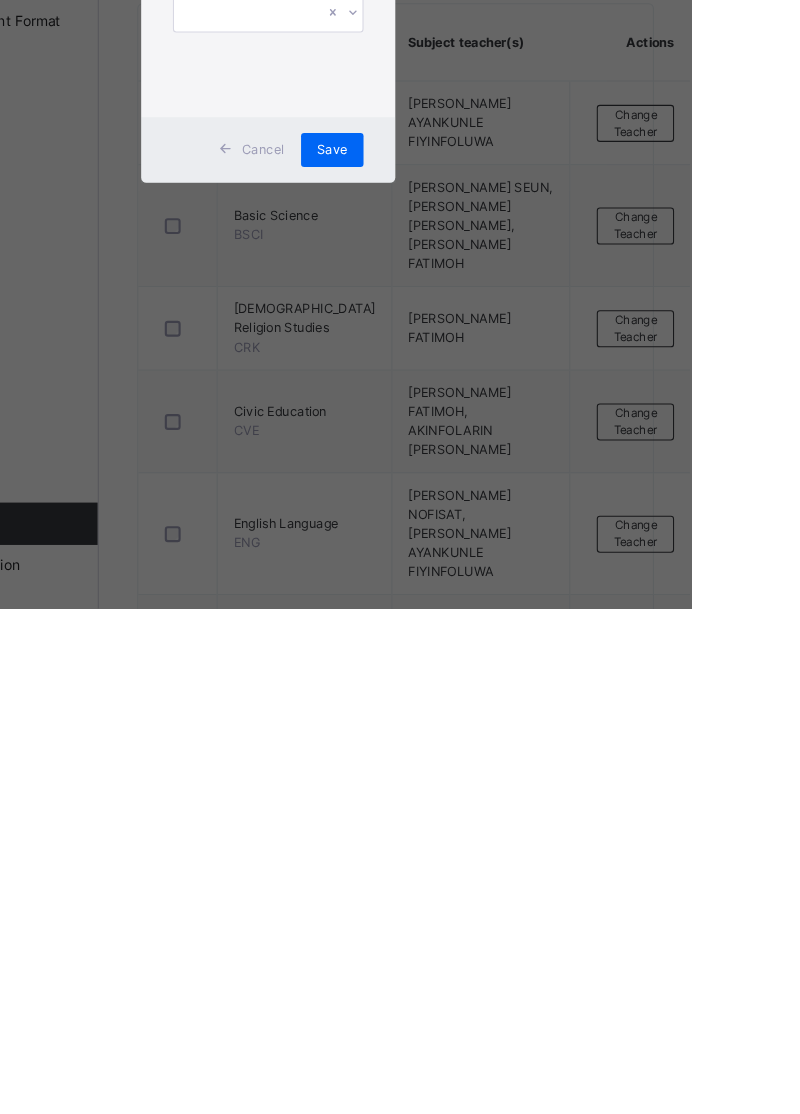click on "×" at bounding box center [490, 443] 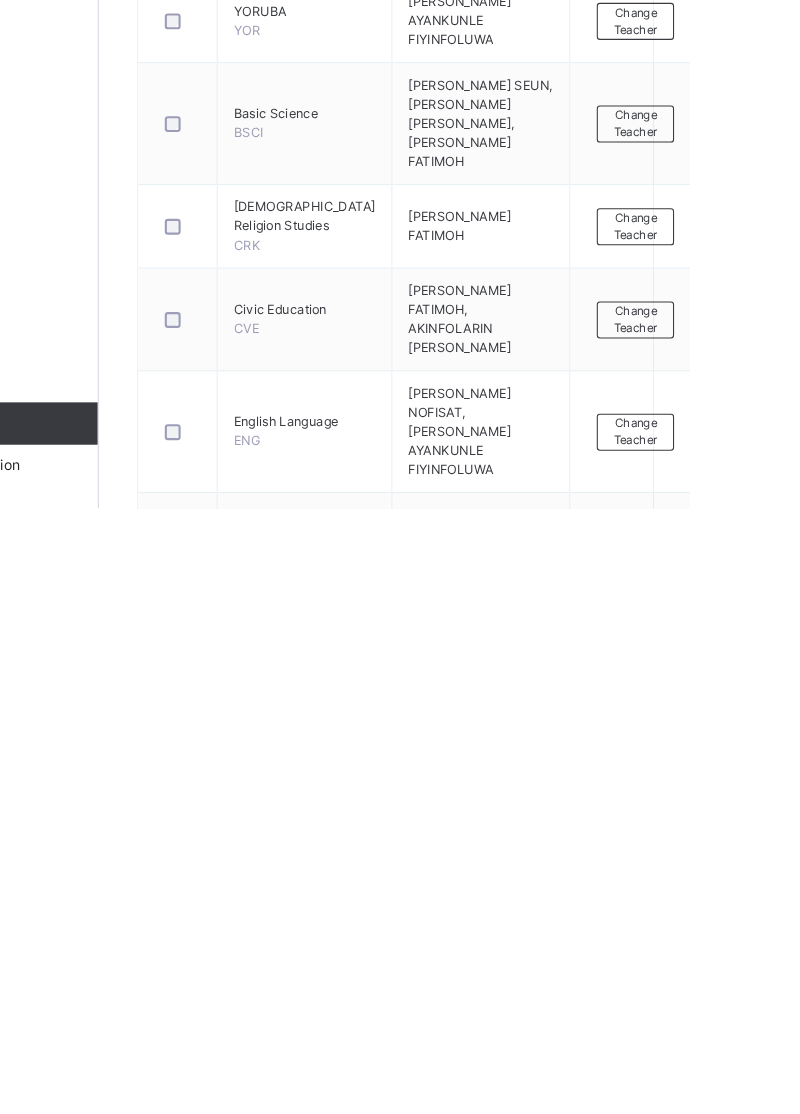 scroll, scrollTop: 52, scrollLeft: 0, axis: vertical 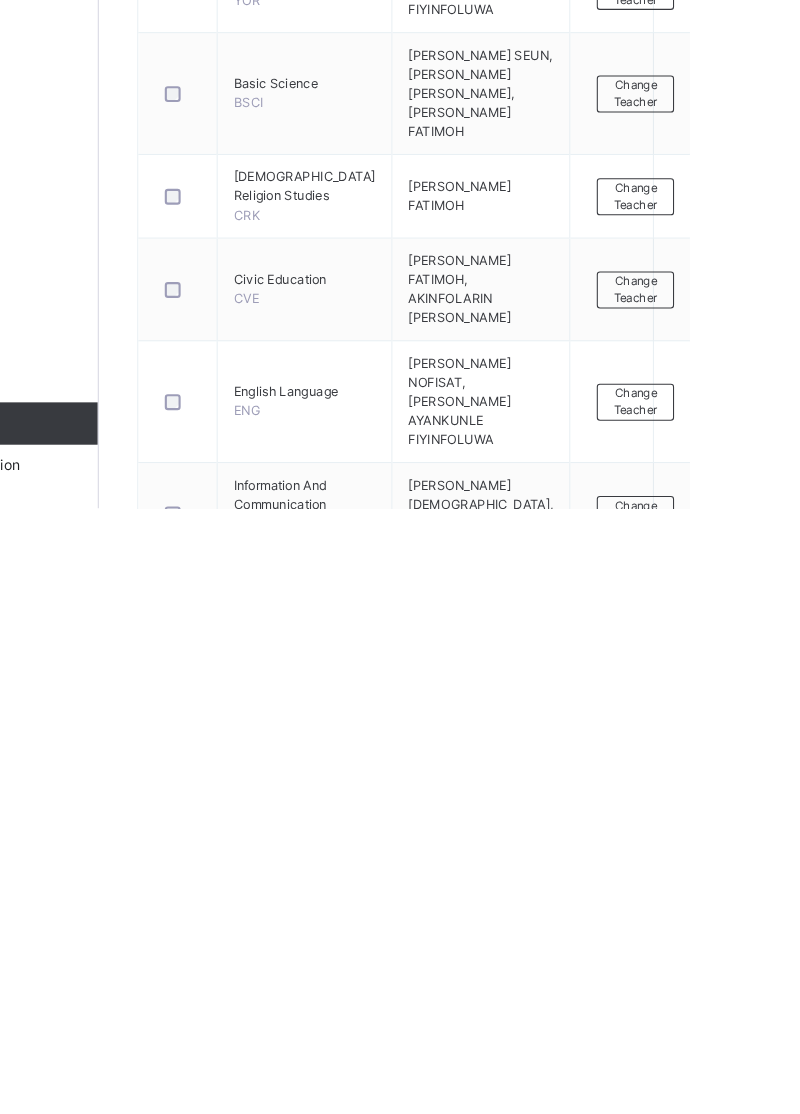 click on "Change Teacher" at bounding box center [746, 1286] 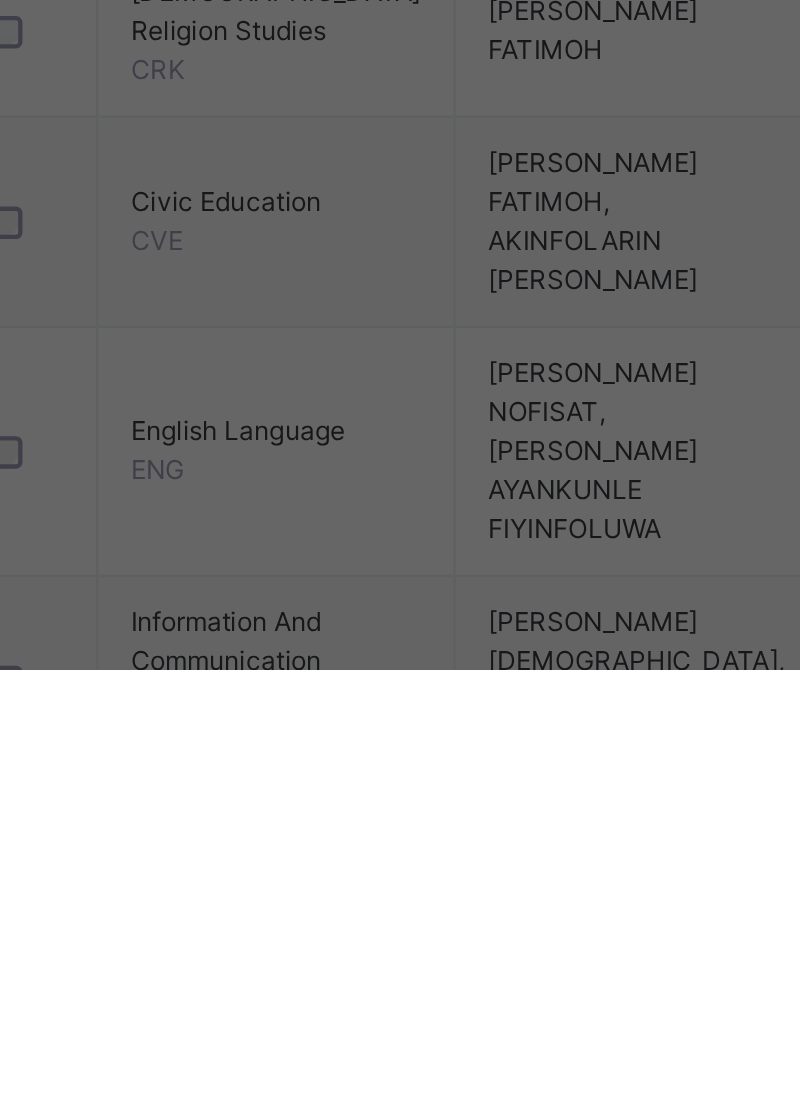 click on "IFEOLUWA [PERSON_NAME] OSARIEME [PERSON_NAME]" at bounding box center [381, 521] 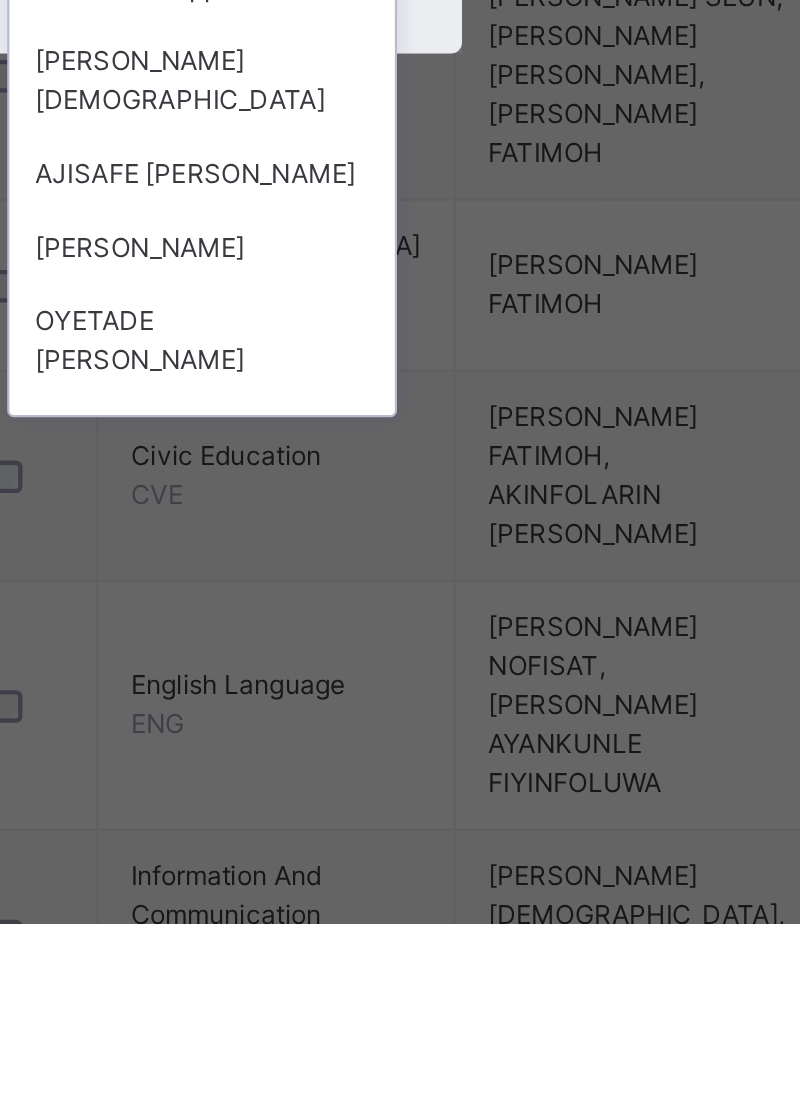 click on "[PERSON_NAME] [DEMOGRAPHIC_DATA]" at bounding box center (400, 725) 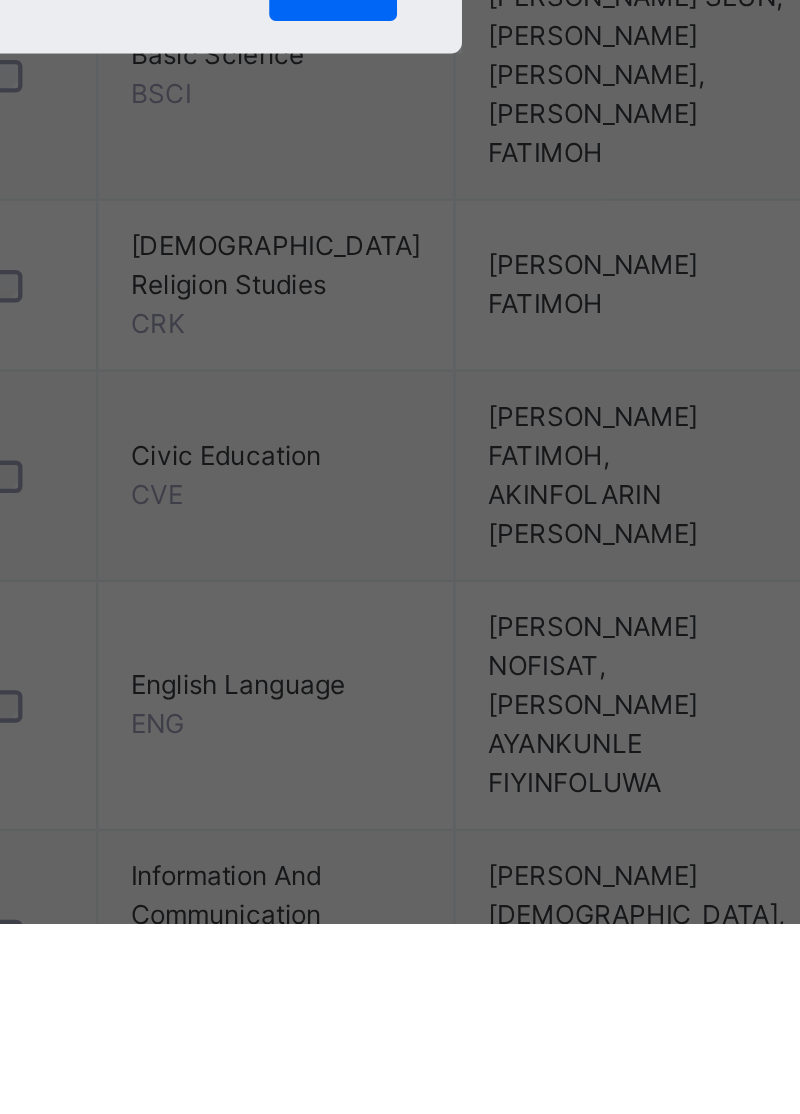 click on "Save" at bounding box center [460, 681] 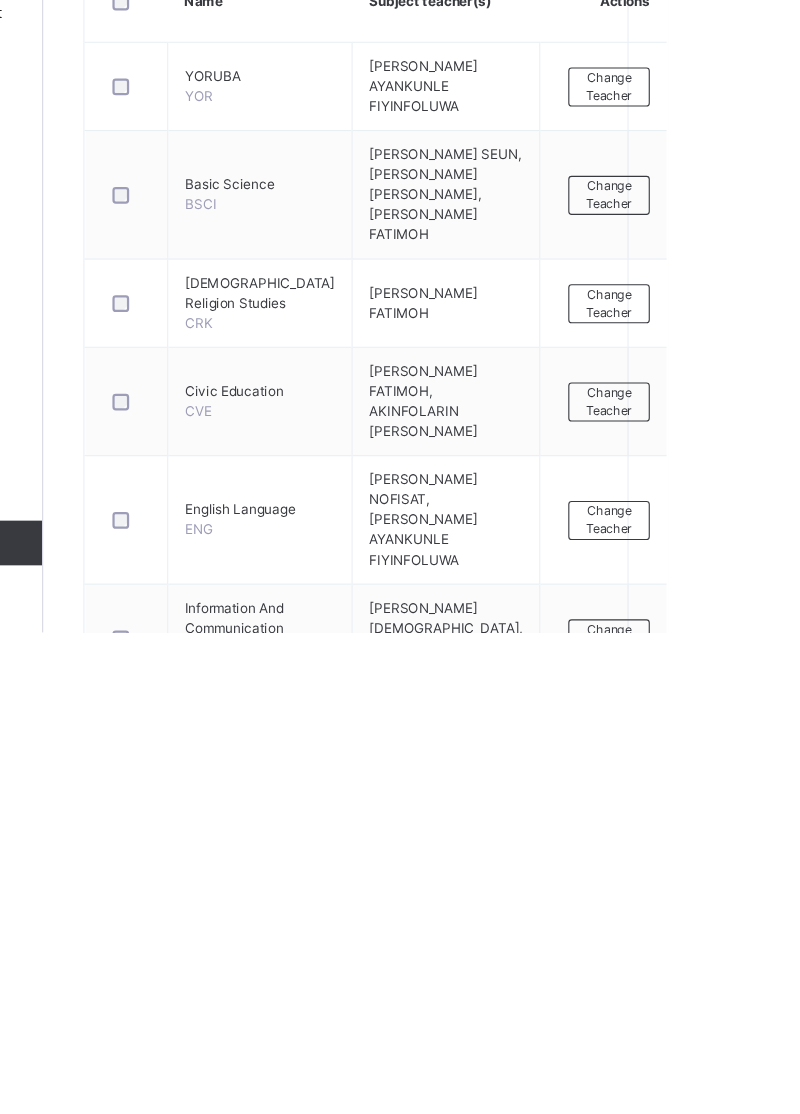 click on "Change Teacher" at bounding box center (746, 1286) 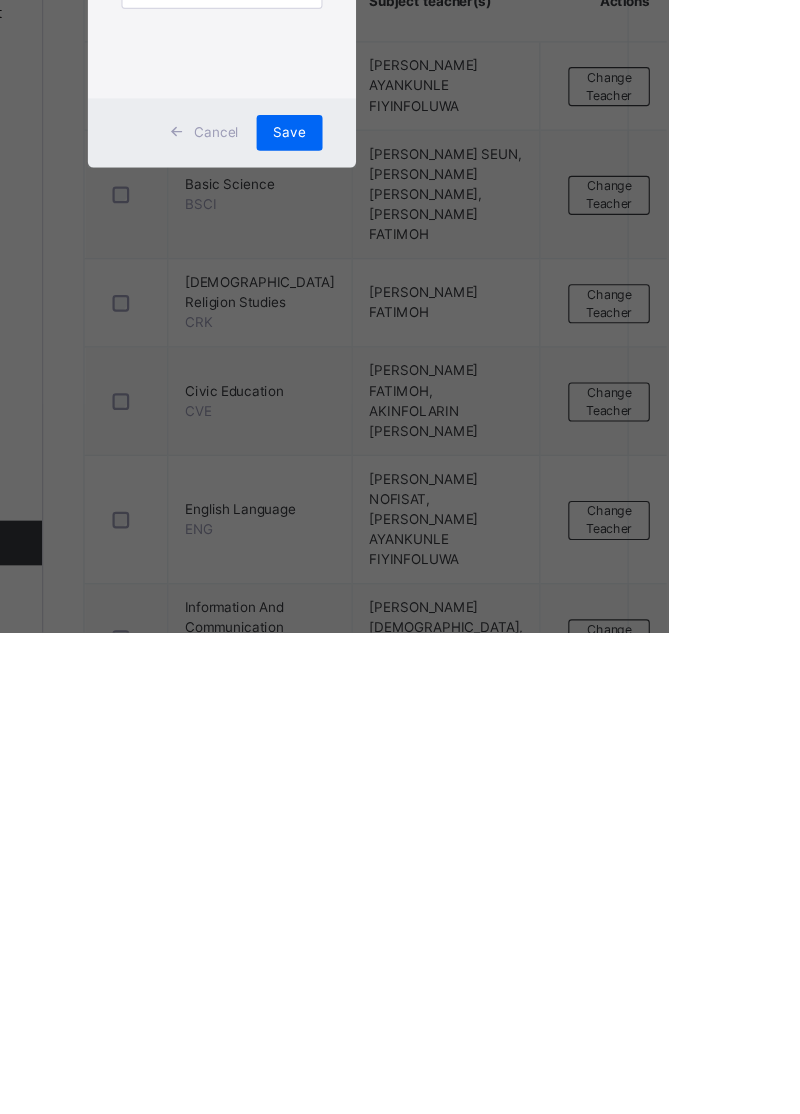 scroll, scrollTop: 34, scrollLeft: 0, axis: vertical 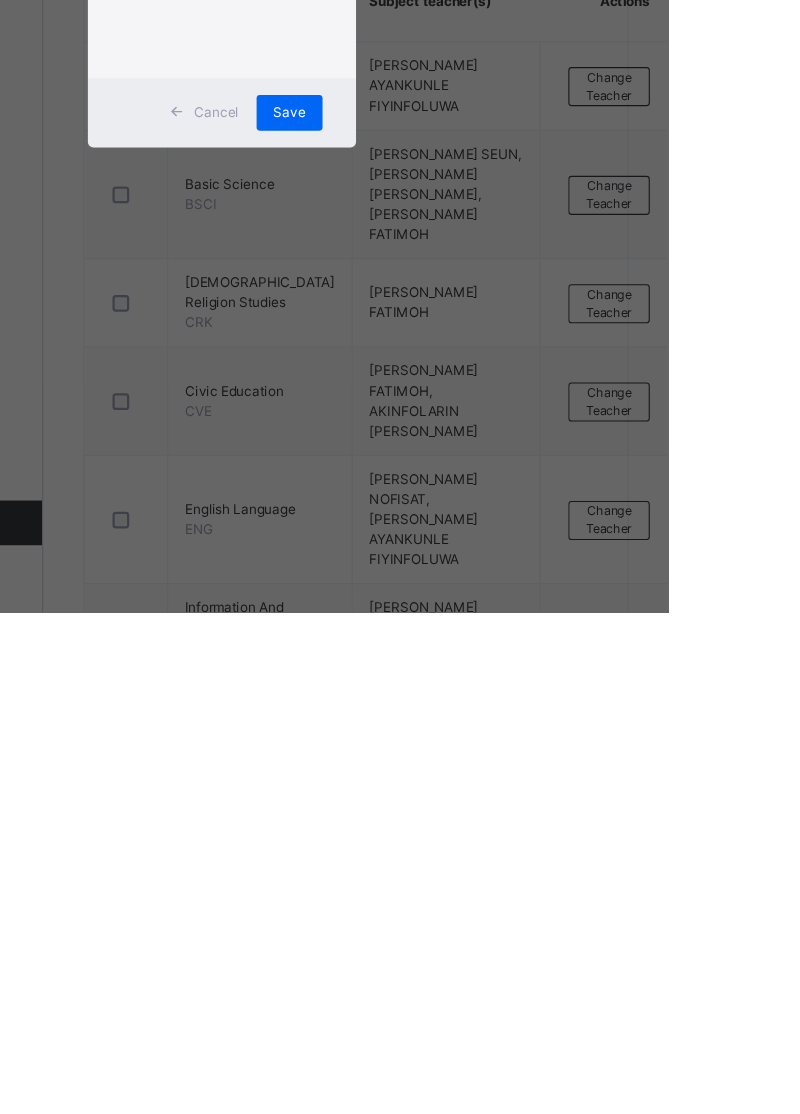 click on "Select Teacher OSARIEME [PERSON_NAME]" at bounding box center [400, 545] 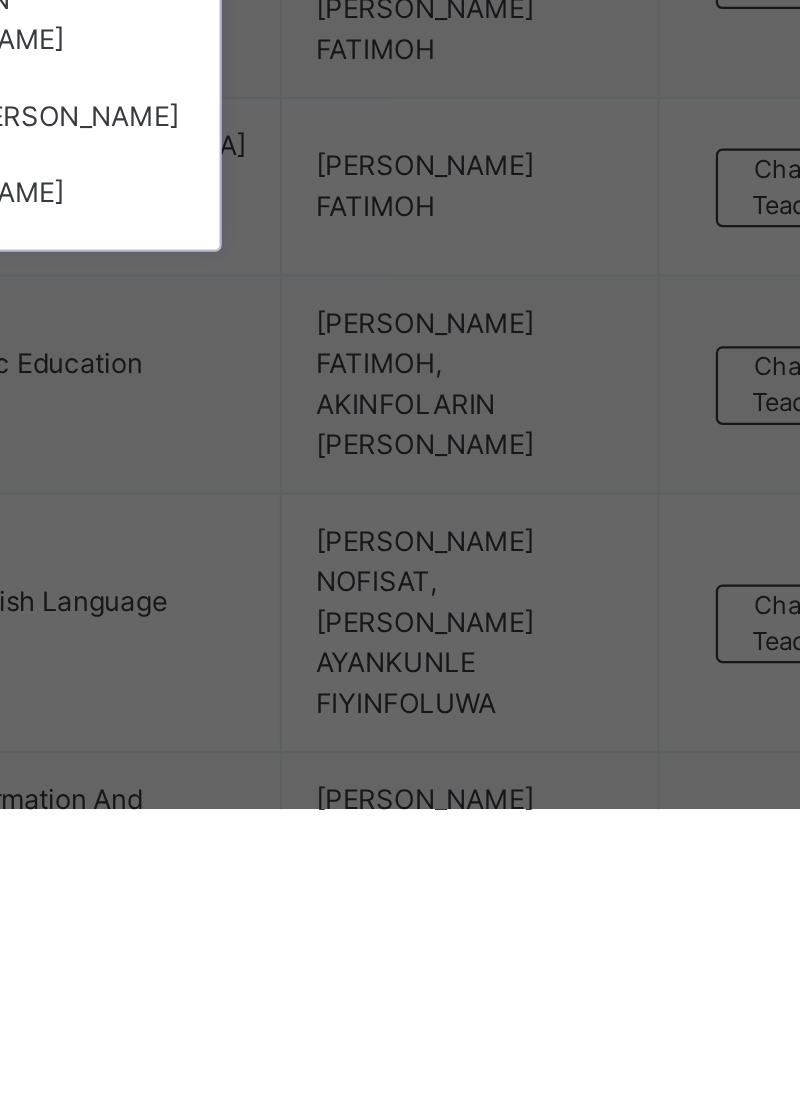 click on "[PERSON_NAME] [DEMOGRAPHIC_DATA]" at bounding box center [400, 711] 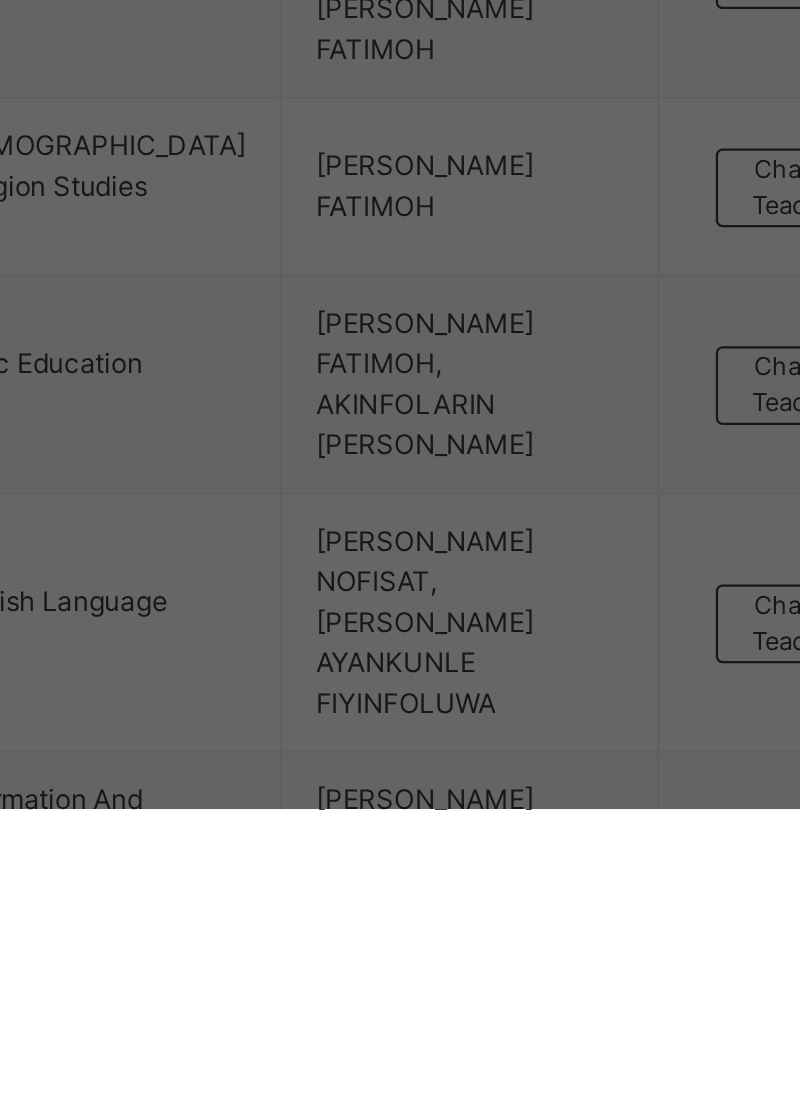 click on "× Add Subject Teacher Select Teacher OSARIEME OSUNRO [PERSON_NAME] [PERSON_NAME] NOFISAT Cancel Save" at bounding box center [400, 557] 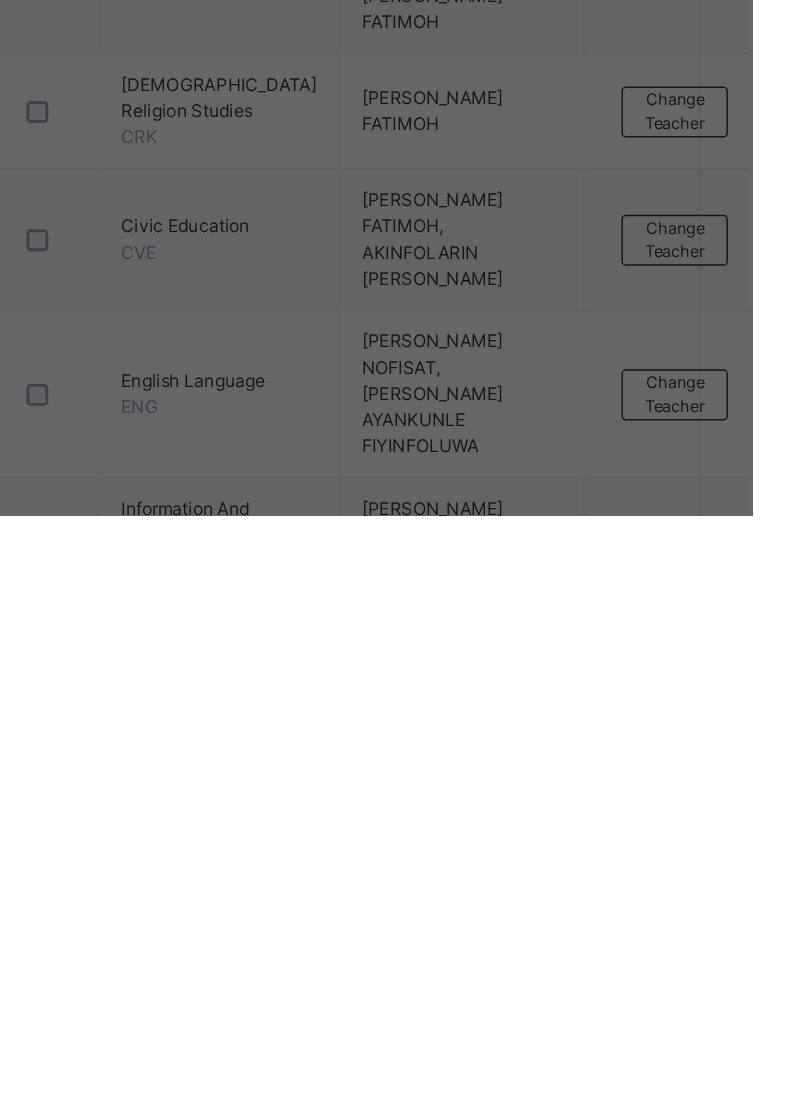 click on "Save" at bounding box center [460, 681] 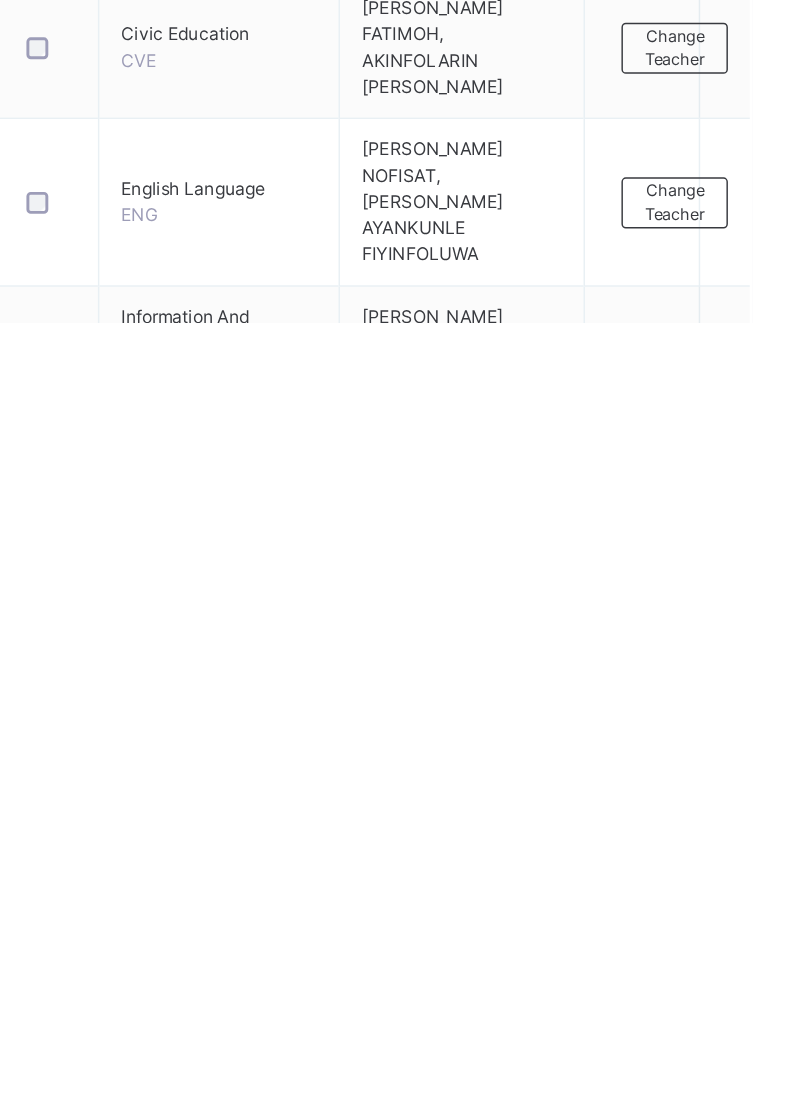 click on "Change Teacher" at bounding box center [746, 1507] 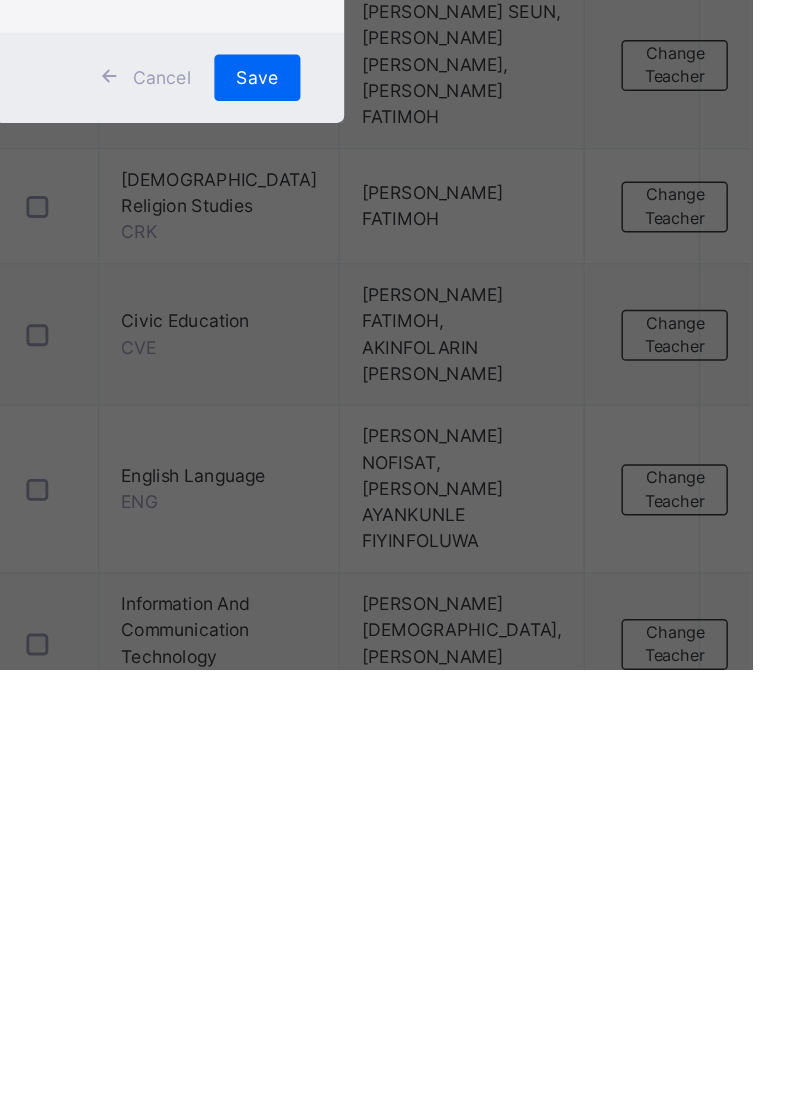 scroll, scrollTop: 75, scrollLeft: 0, axis: vertical 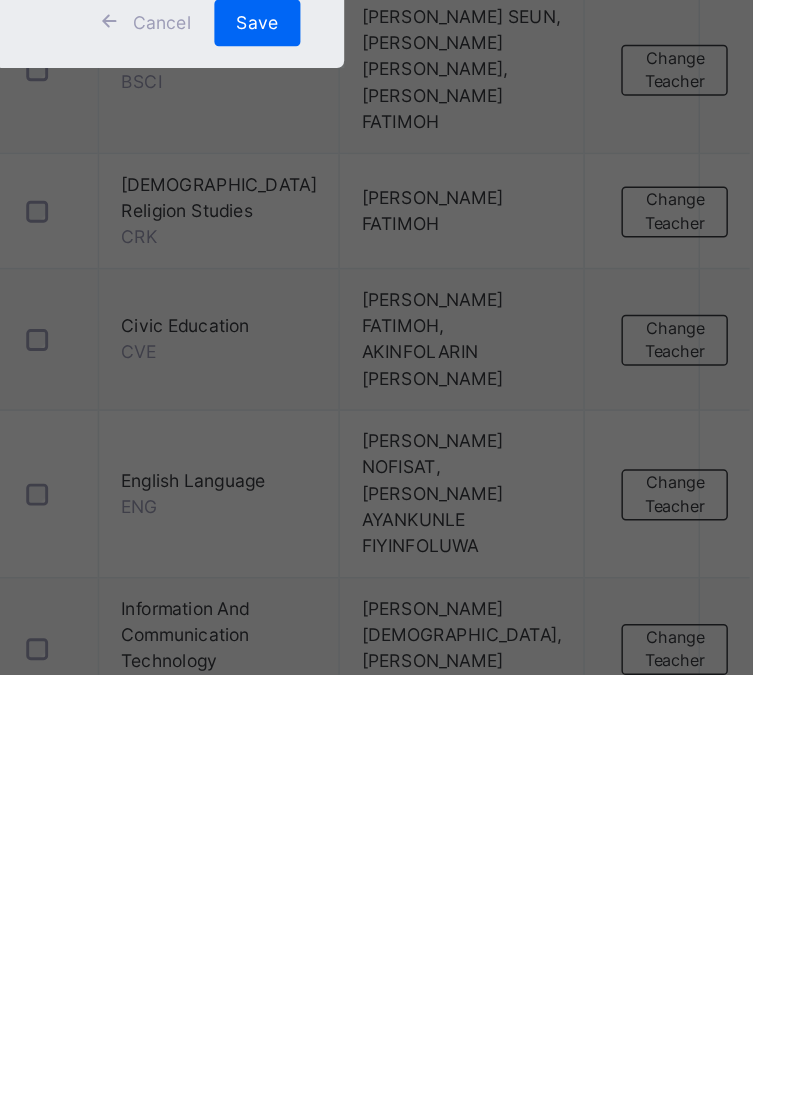 click on "Save" at bounding box center (460, 667) 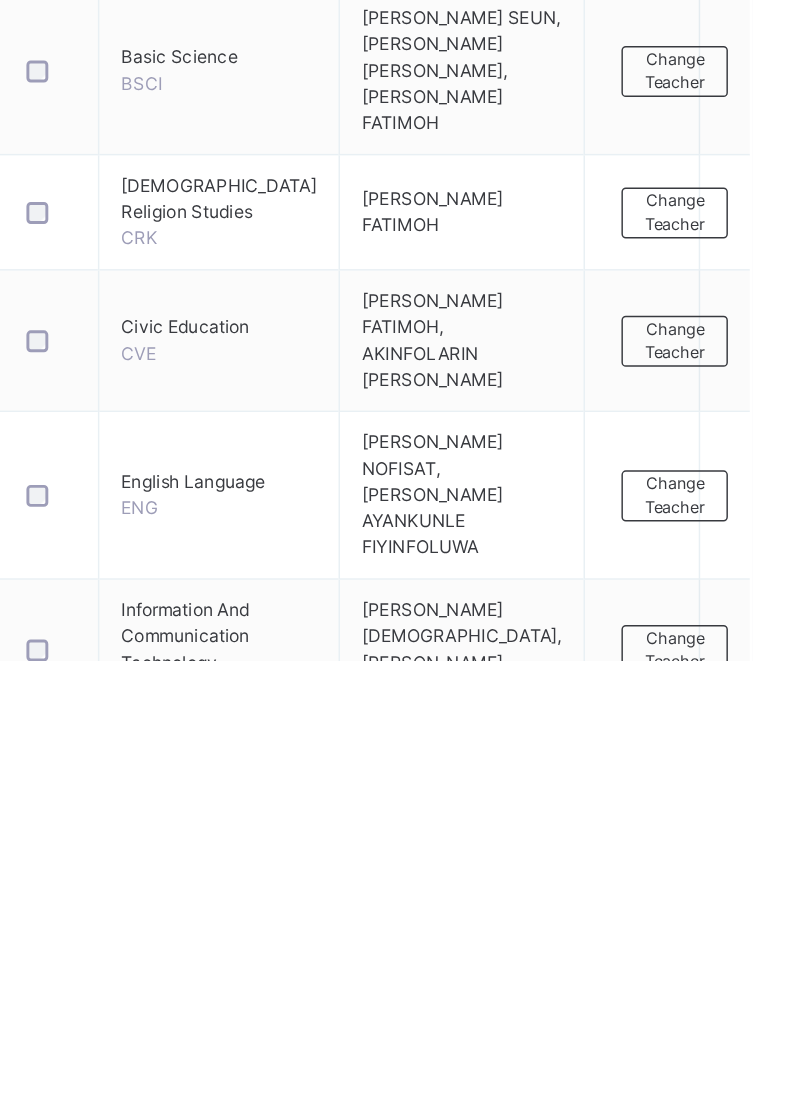 scroll, scrollTop: 34, scrollLeft: 0, axis: vertical 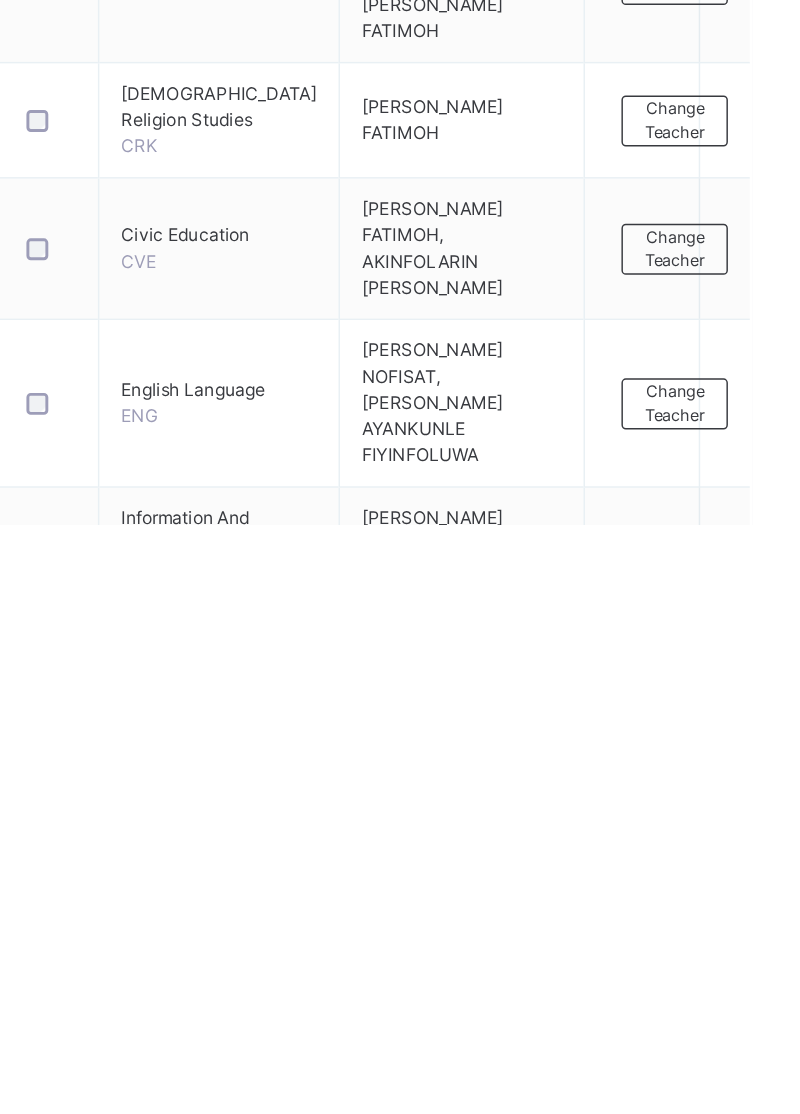 click on "Change Teacher" at bounding box center (746, 1507) 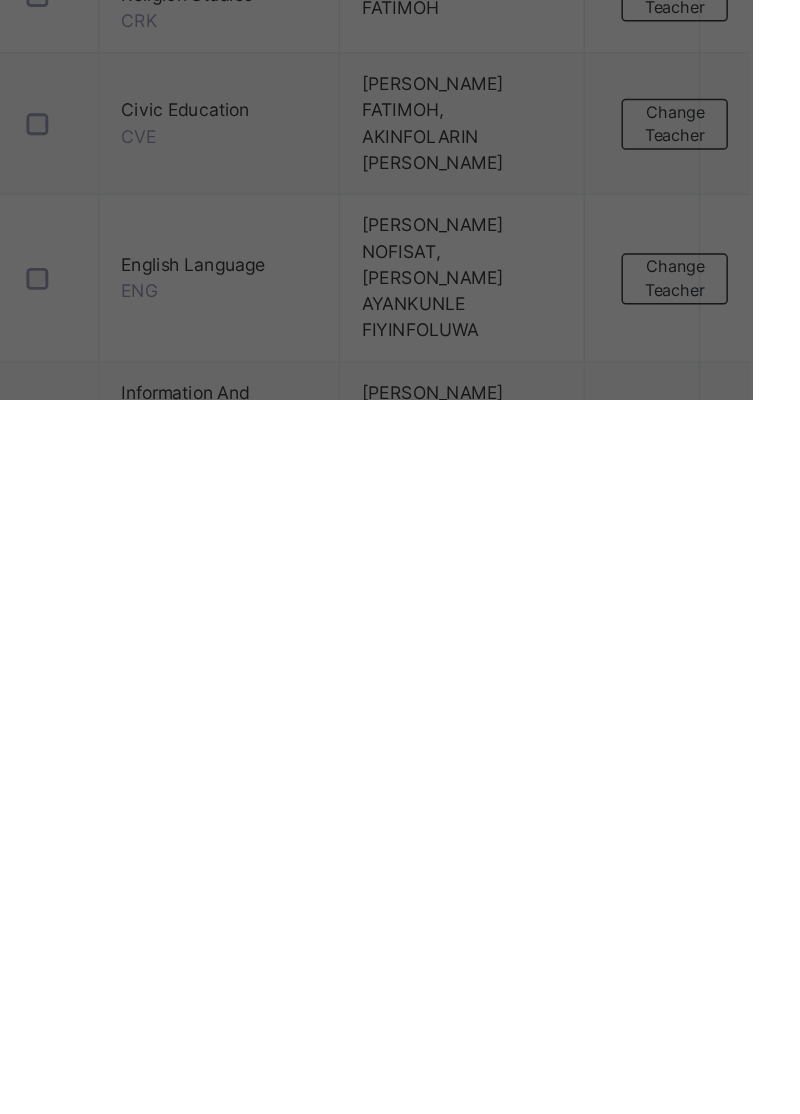 scroll, scrollTop: 52, scrollLeft: 0, axis: vertical 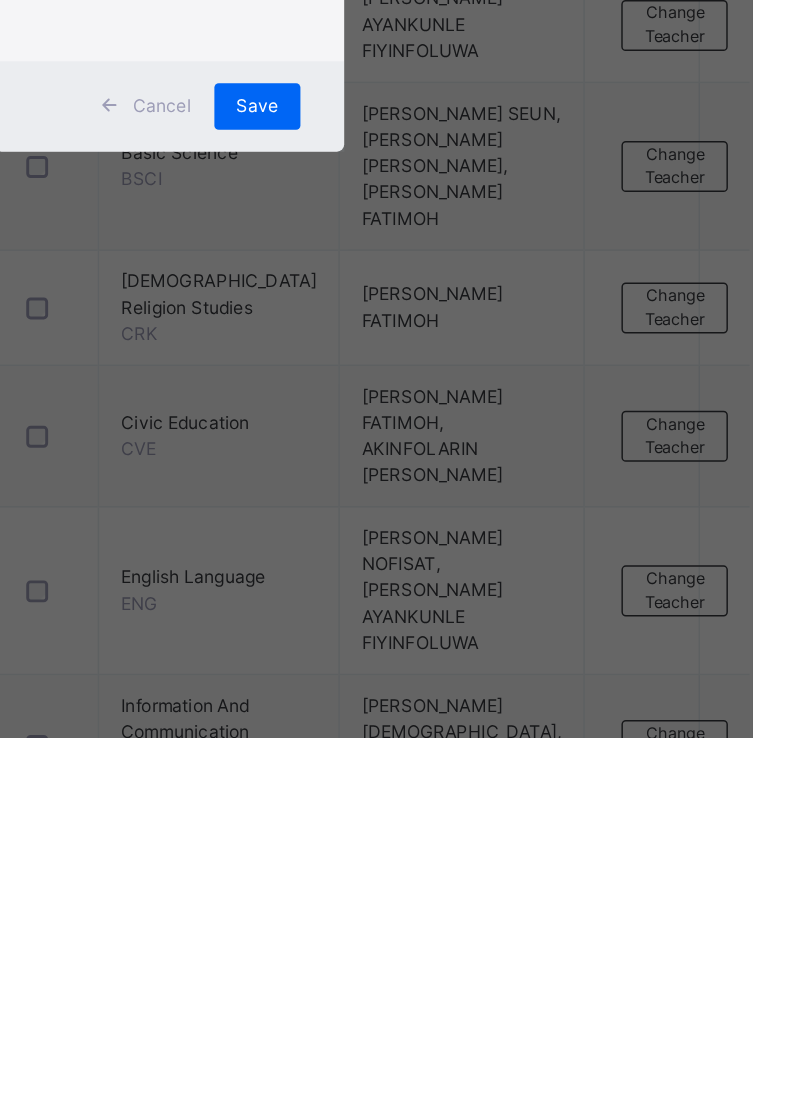 click on "Save" at bounding box center [460, 681] 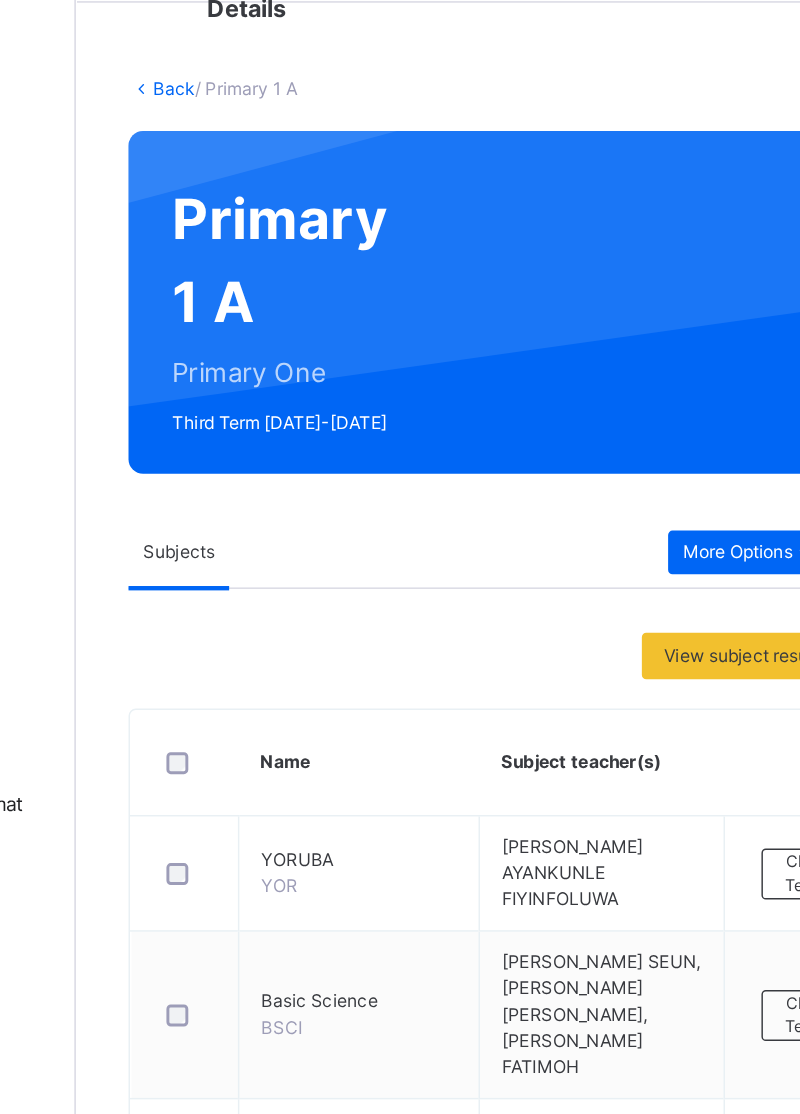 scroll, scrollTop: 0, scrollLeft: 0, axis: both 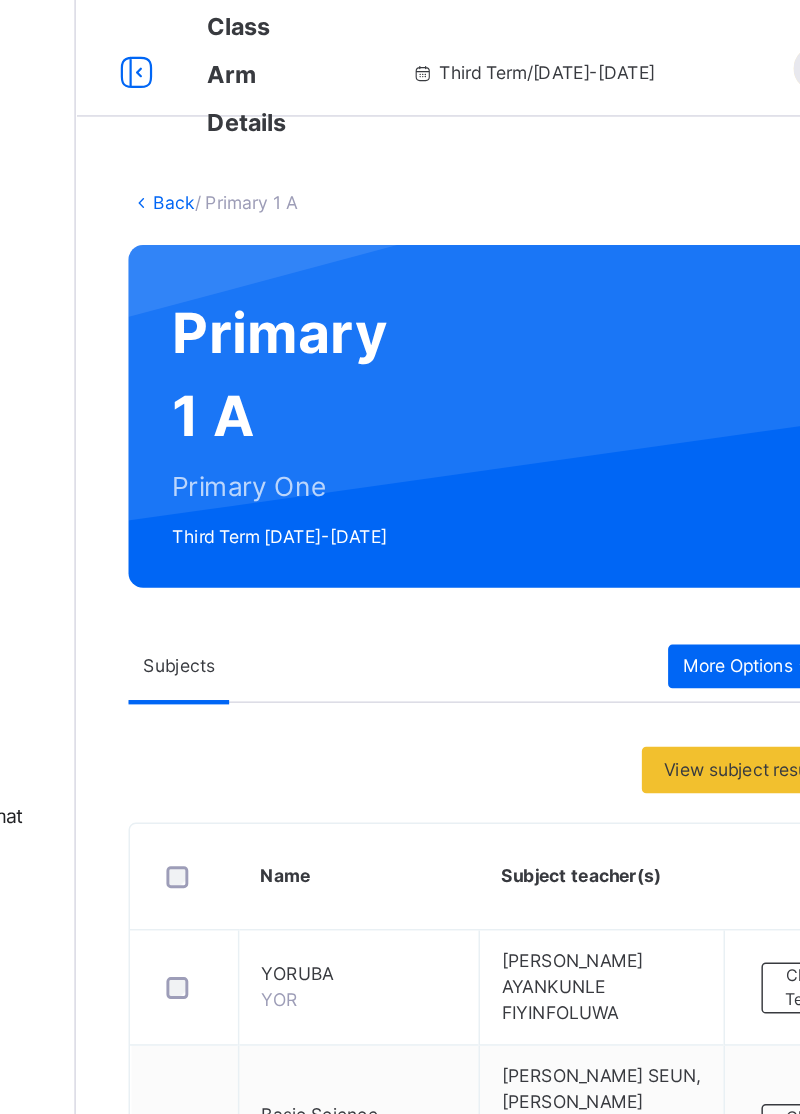 click on "Back" at bounding box center (307, 138) 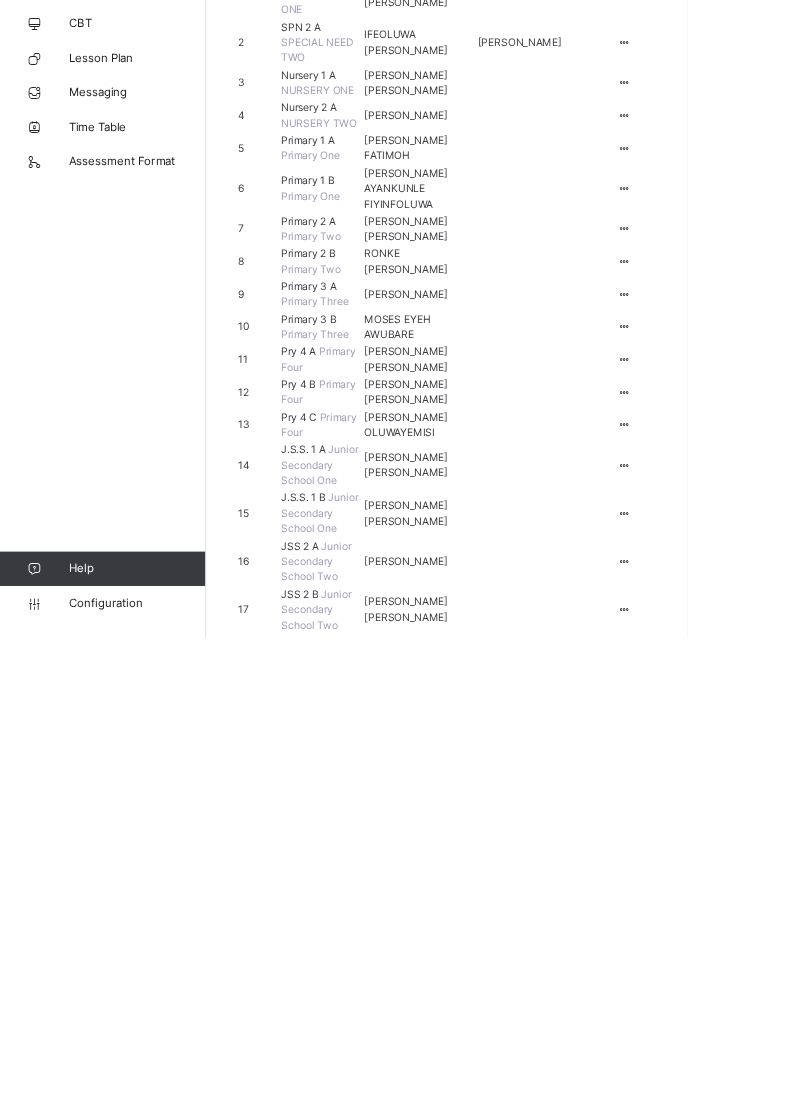 click on "View Class Assign form Teacher" at bounding box center [0, 0] 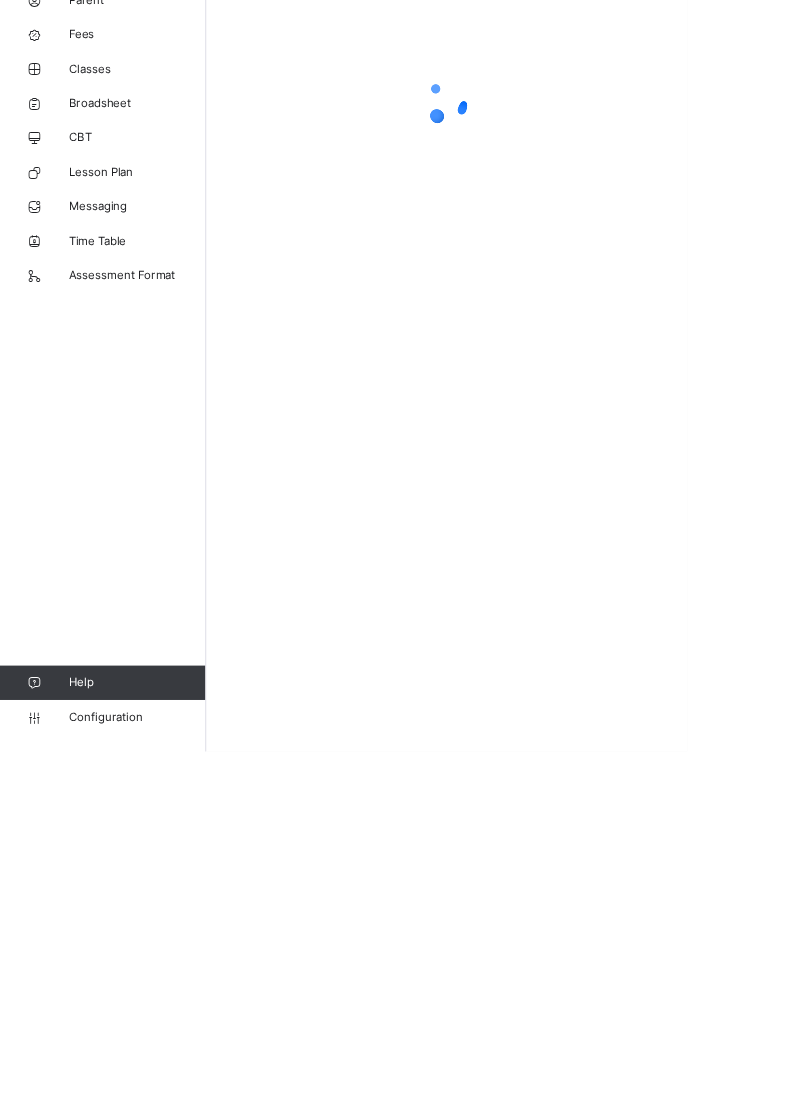 scroll, scrollTop: 0, scrollLeft: 0, axis: both 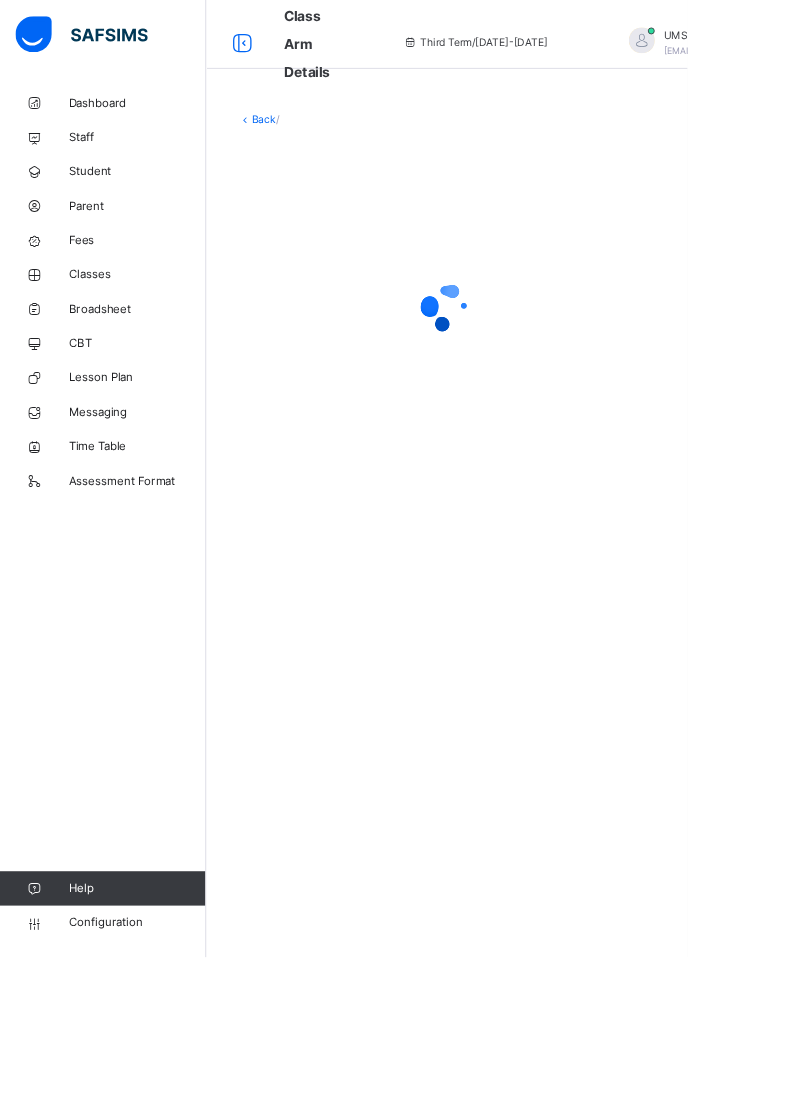 click on "Class Arm Details     Third Term  /  [DATE]-[DATE]   UMSS   OSUN [EMAIL_ADDRESS][DOMAIN_NAME] Dashboard Staff Student Parent Fees Classes Broadsheet CBT Lesson Plan Messaging Time Table Assessment Format   Help   Configuration Onboarding Great job! You have finished setting up all essential configurations. Our wizard which has lots of in-built templates will continue to guide you through with the academic configurations. Academic Configuration Steps Continue × Idle Mode Due to inactivity you would be logged out to the system in the next   15mins , click the "Resume" button to keep working or the "Log me out" button to log out of the system. Log me out Resume Back  /     Limited   Sorry, you have reached the limit on the total count of student for the  plan you are currently subscribed to, please upgrade your plan to continue  [Name_of_plan]    NGN200,000.00       /term   Upgrade plan     Total student count     101 - 250 students Close and go back   made by     Flexisaf       Welcome to     Safsims     Next   Skip" at bounding box center [400, 557] 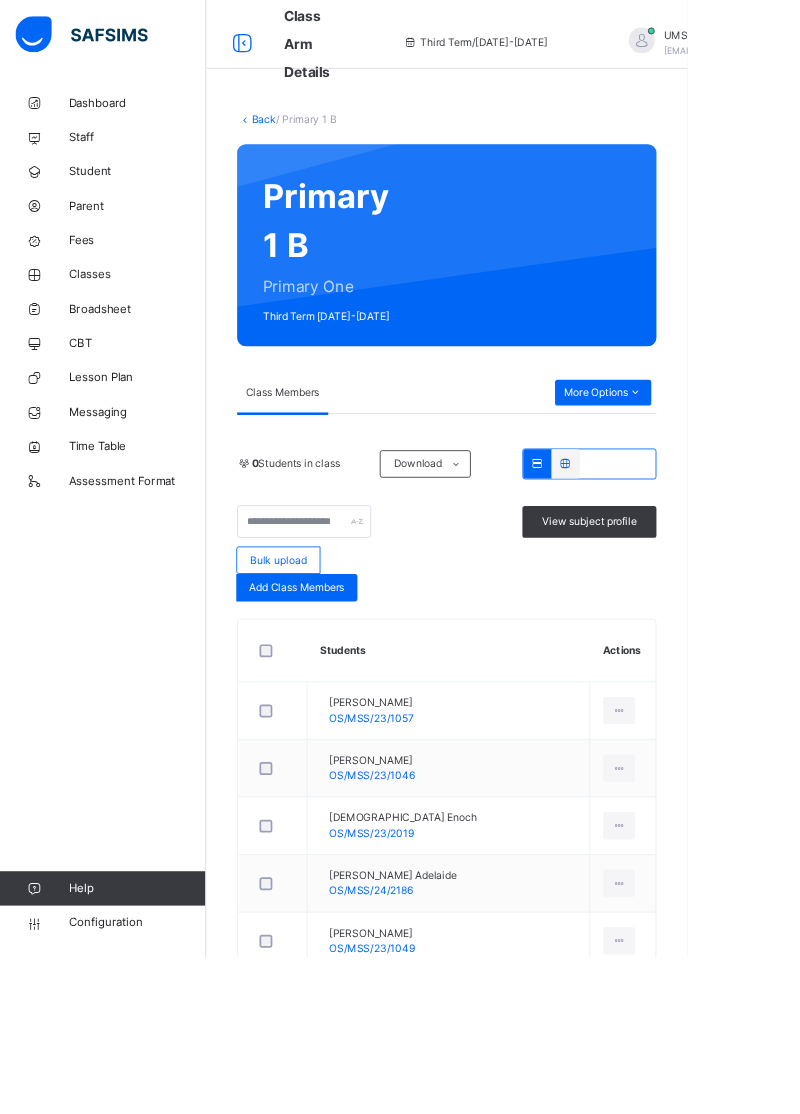 click at bounding box center (739, 457) 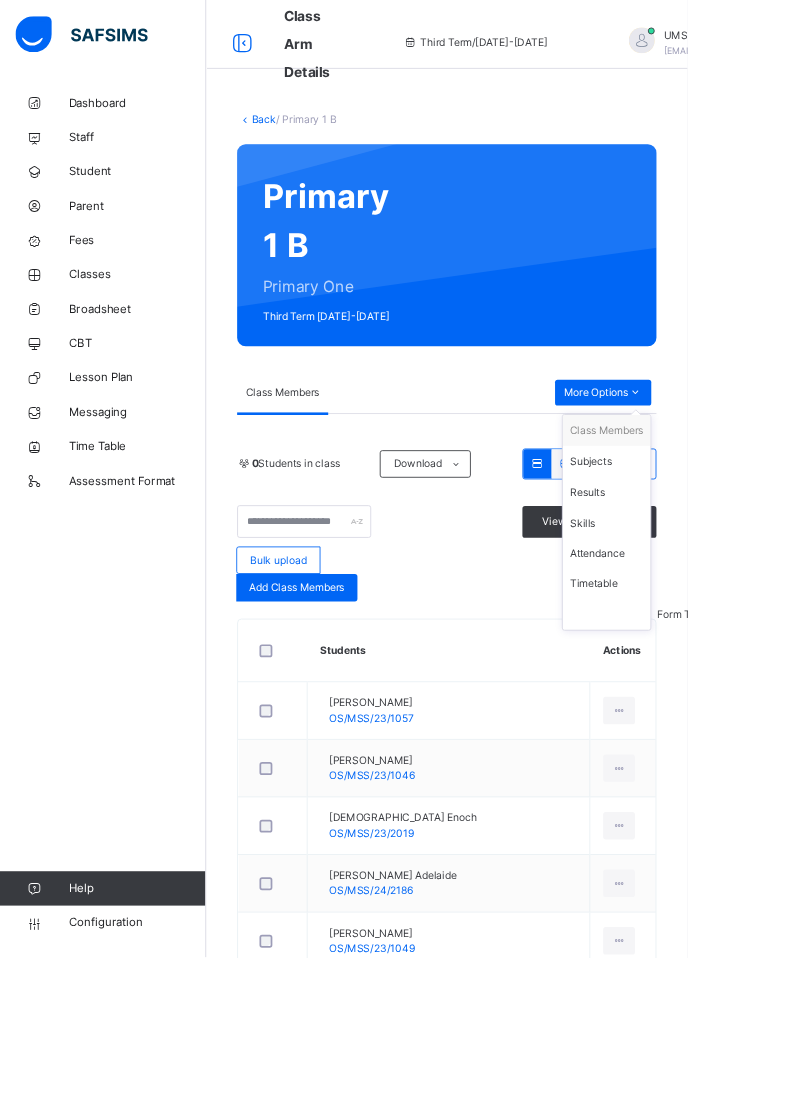click on "Subjects" at bounding box center [706, 537] 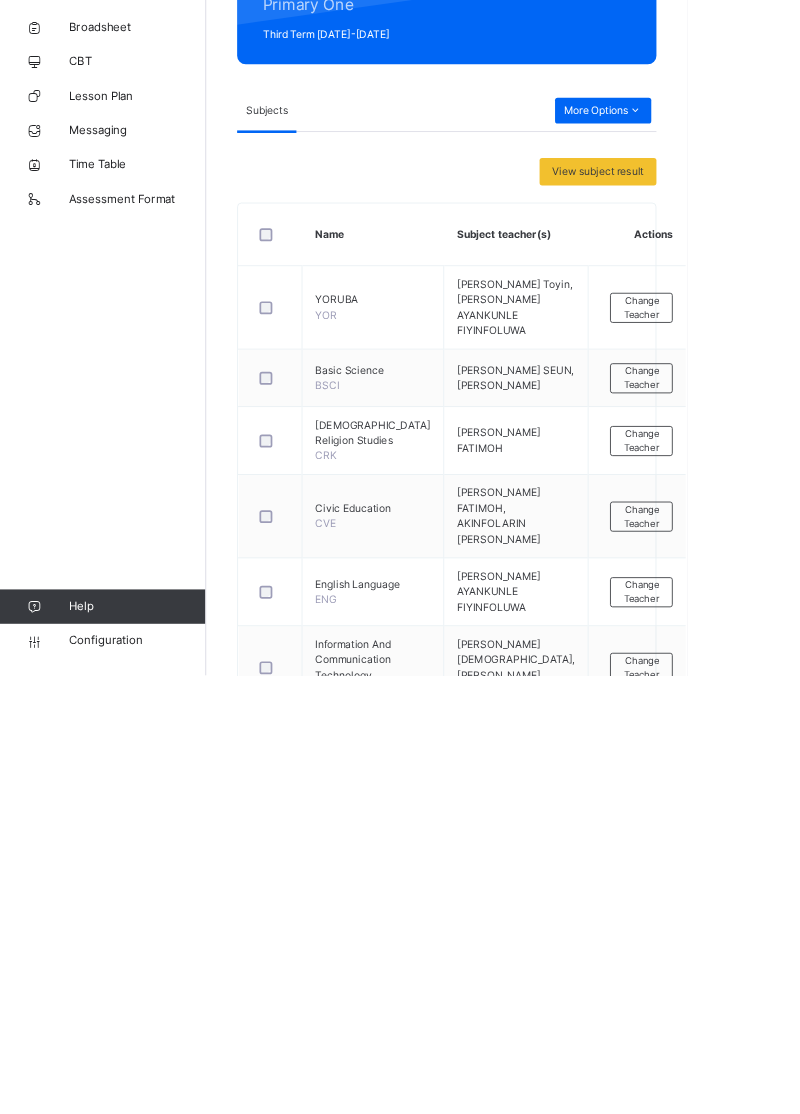 scroll, scrollTop: 0, scrollLeft: 0, axis: both 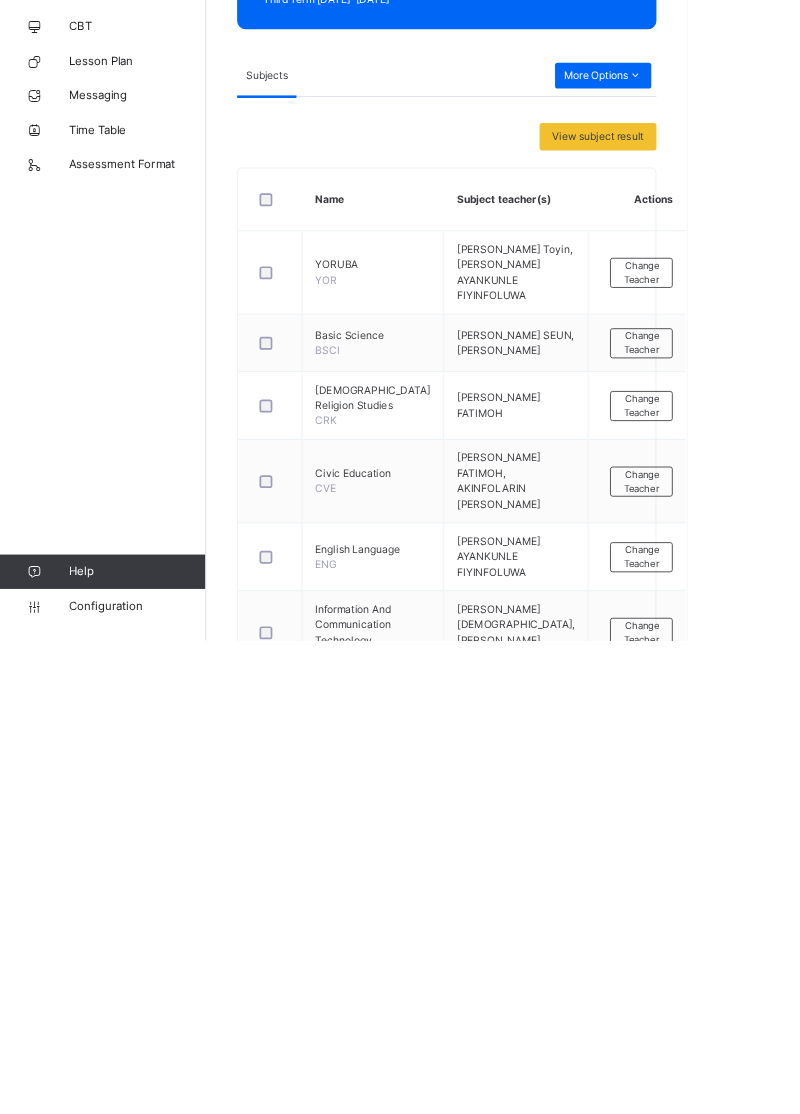 click on "Change Teacher" at bounding box center (746, 1427) 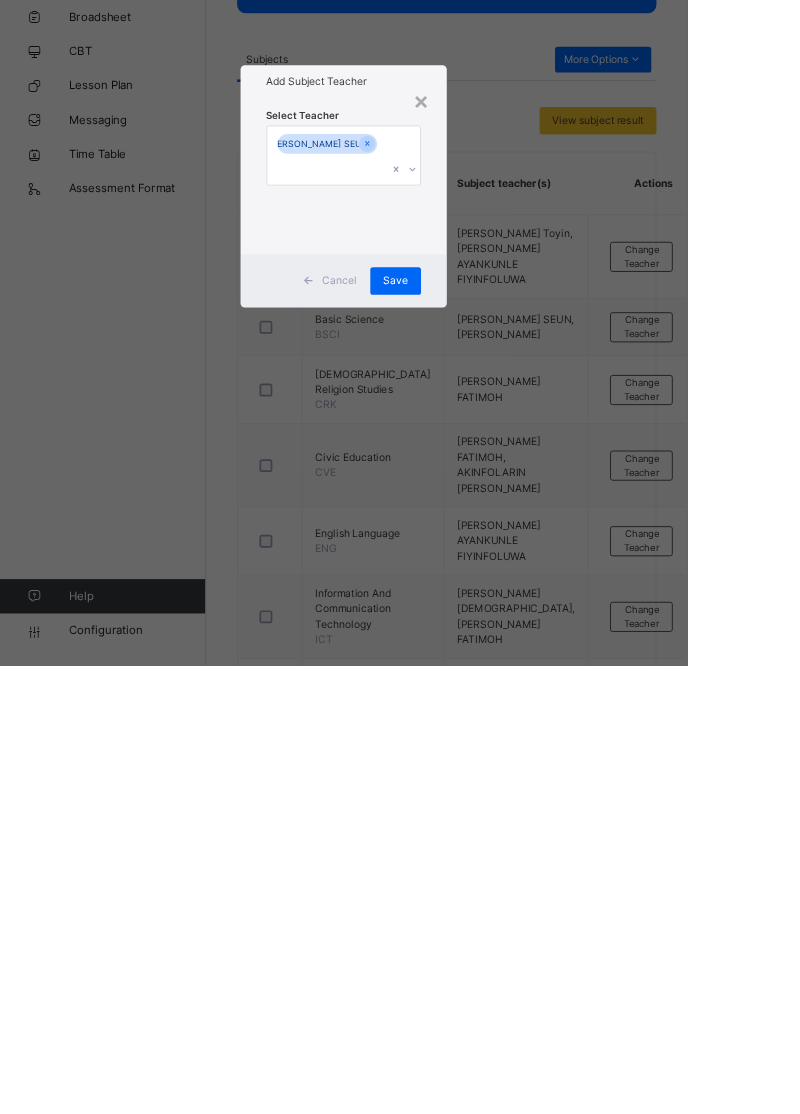 scroll, scrollTop: 48, scrollLeft: 0, axis: vertical 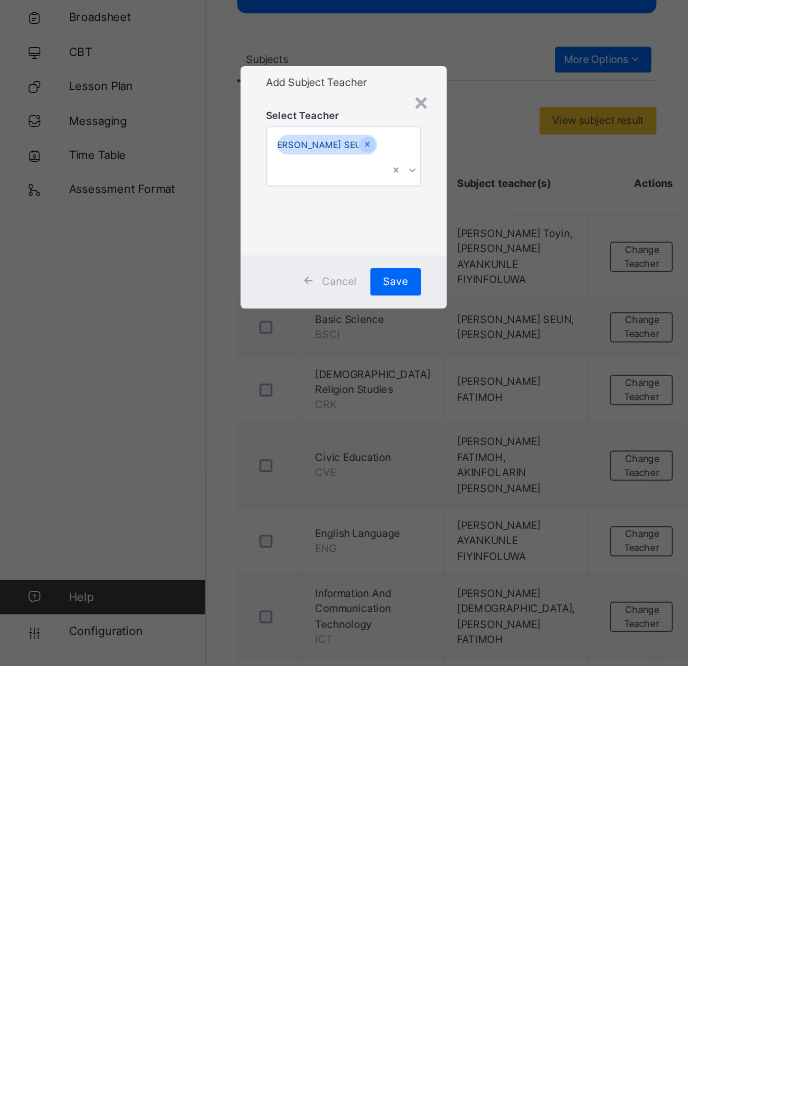 click on "Save" at bounding box center [460, 667] 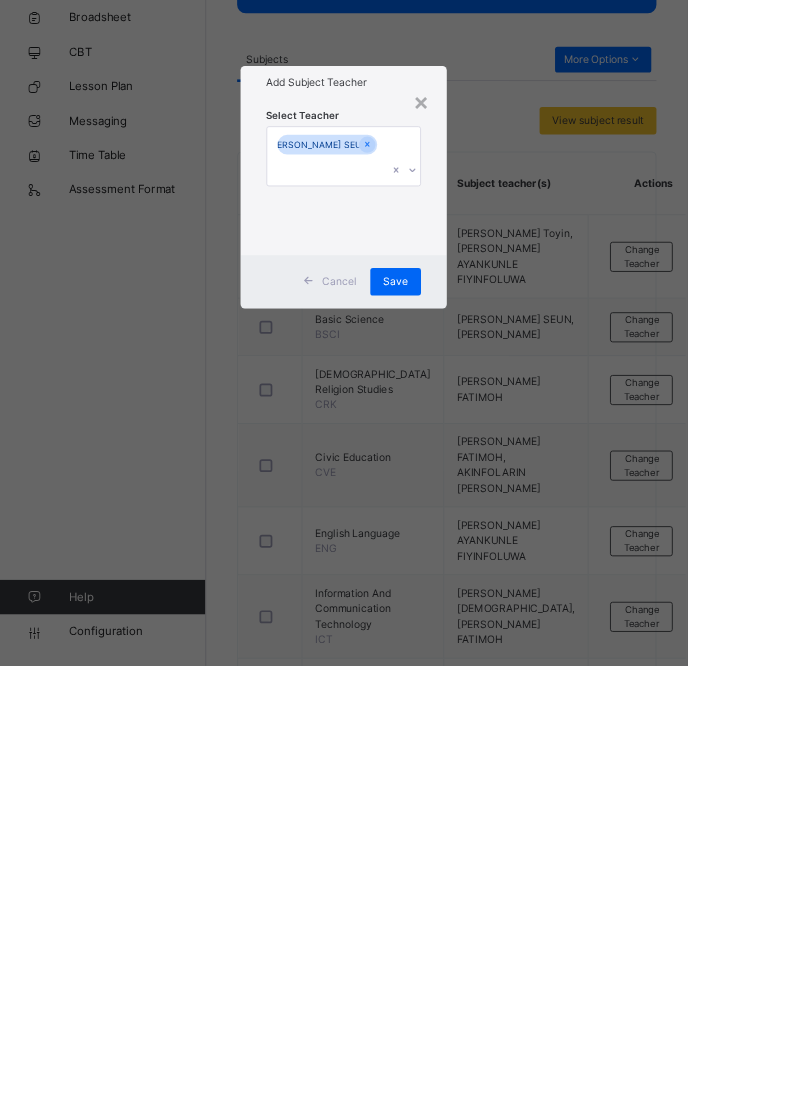 click on "Save" at bounding box center [460, 667] 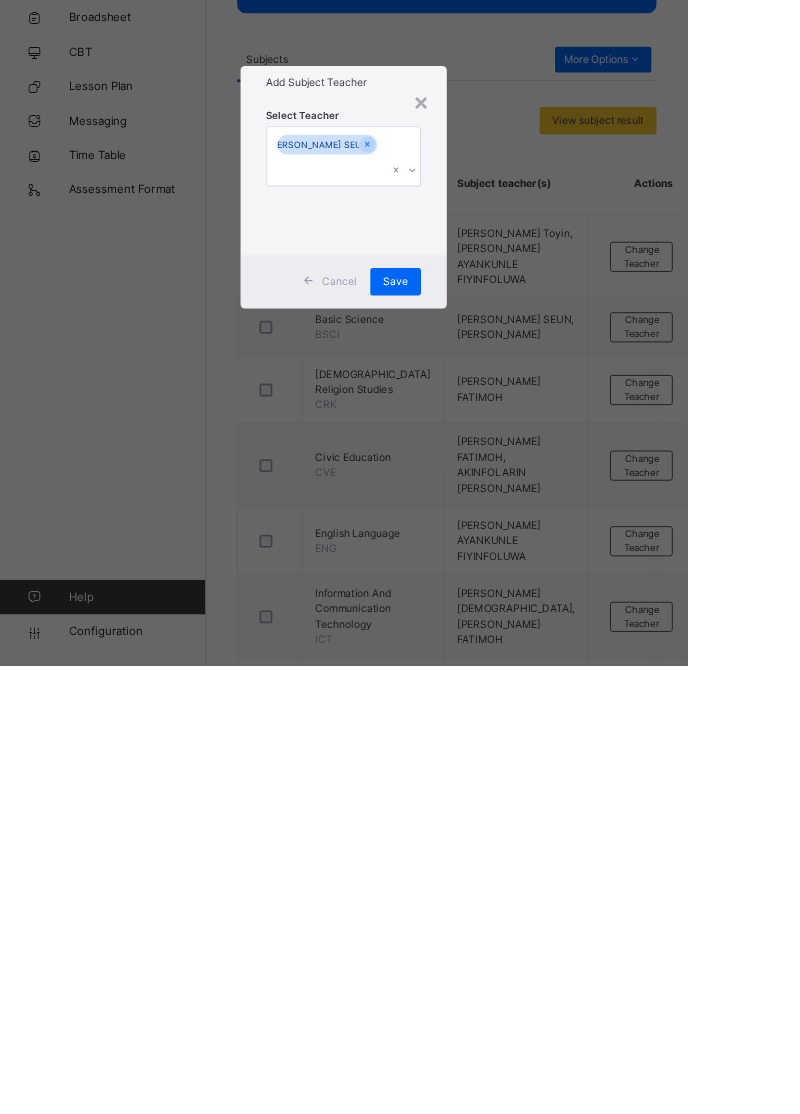 click on "Save" at bounding box center (460, 667) 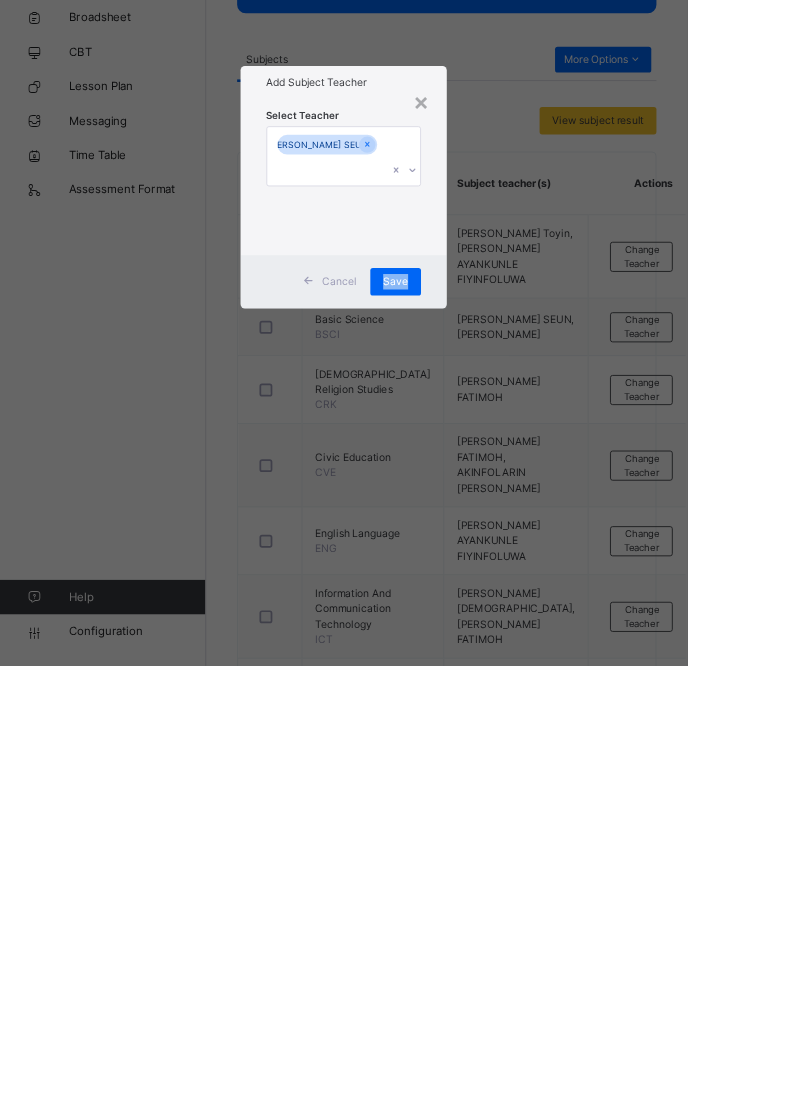 click on "× Add Subject Teacher Select Teacher [PERSON_NAME] SEUN Cancel Save" at bounding box center [400, 557] 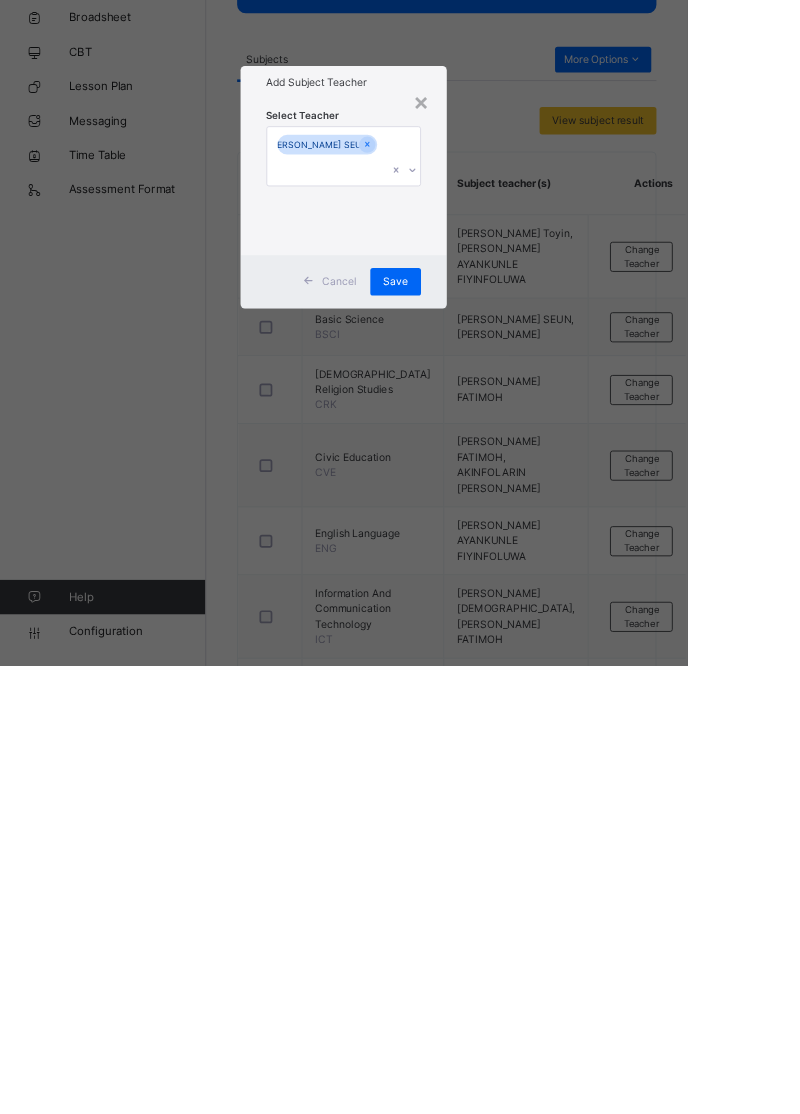 click on "Save" at bounding box center [460, 667] 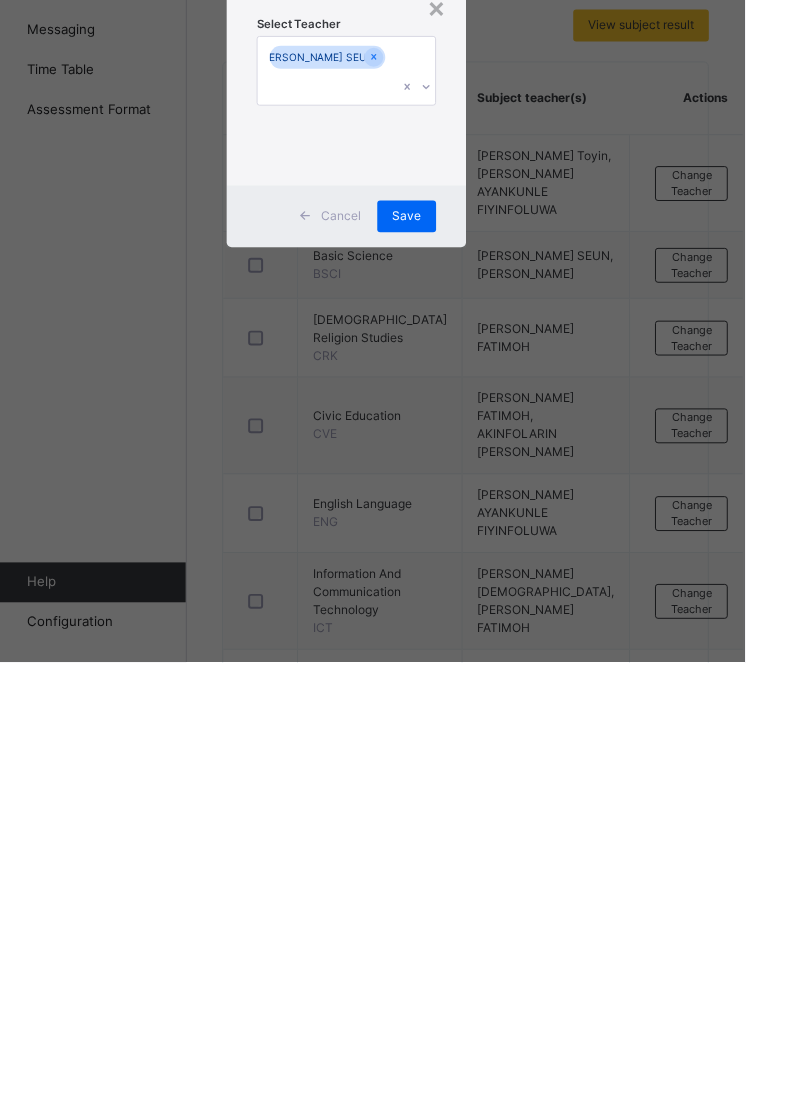 scroll, scrollTop: 51, scrollLeft: 0, axis: vertical 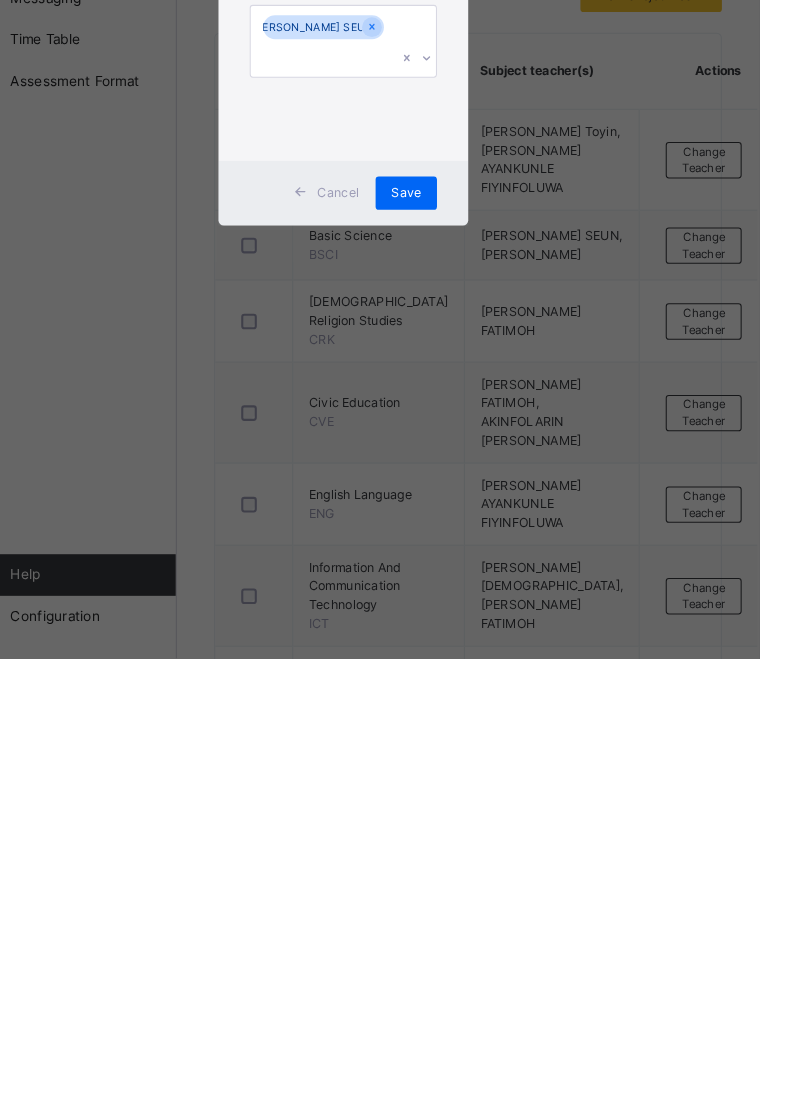 click on "Save" at bounding box center (460, 667) 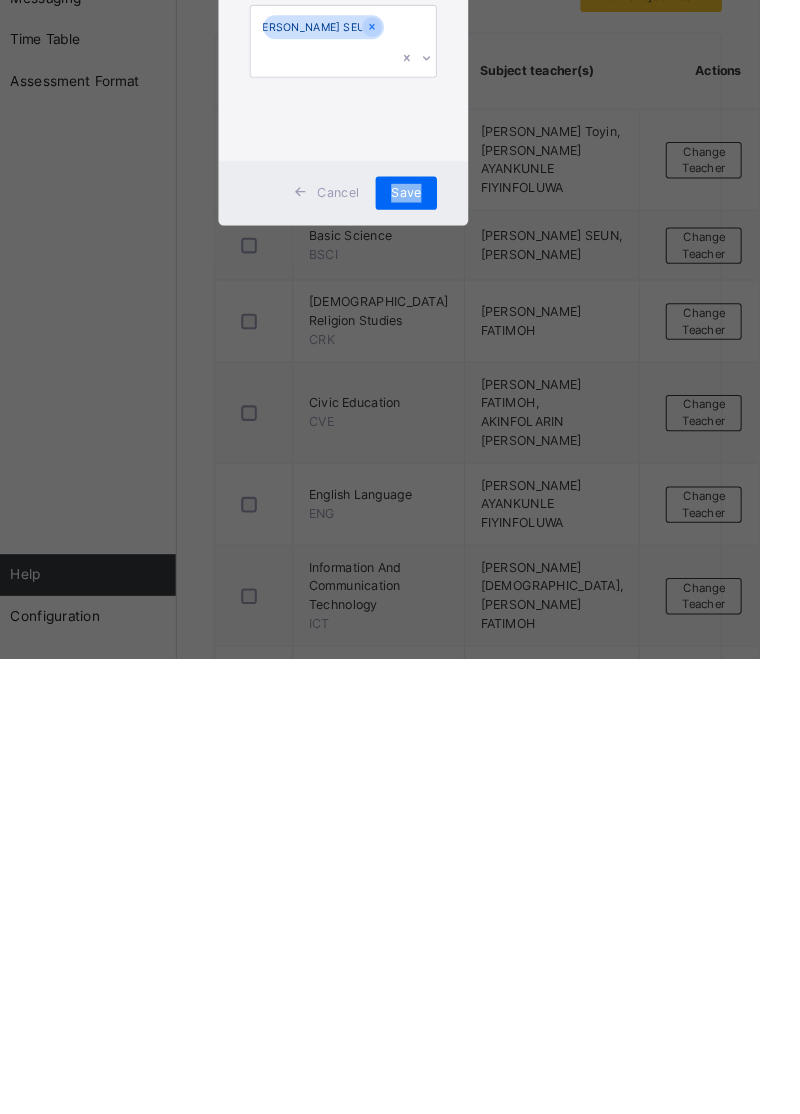 scroll, scrollTop: 0, scrollLeft: 0, axis: both 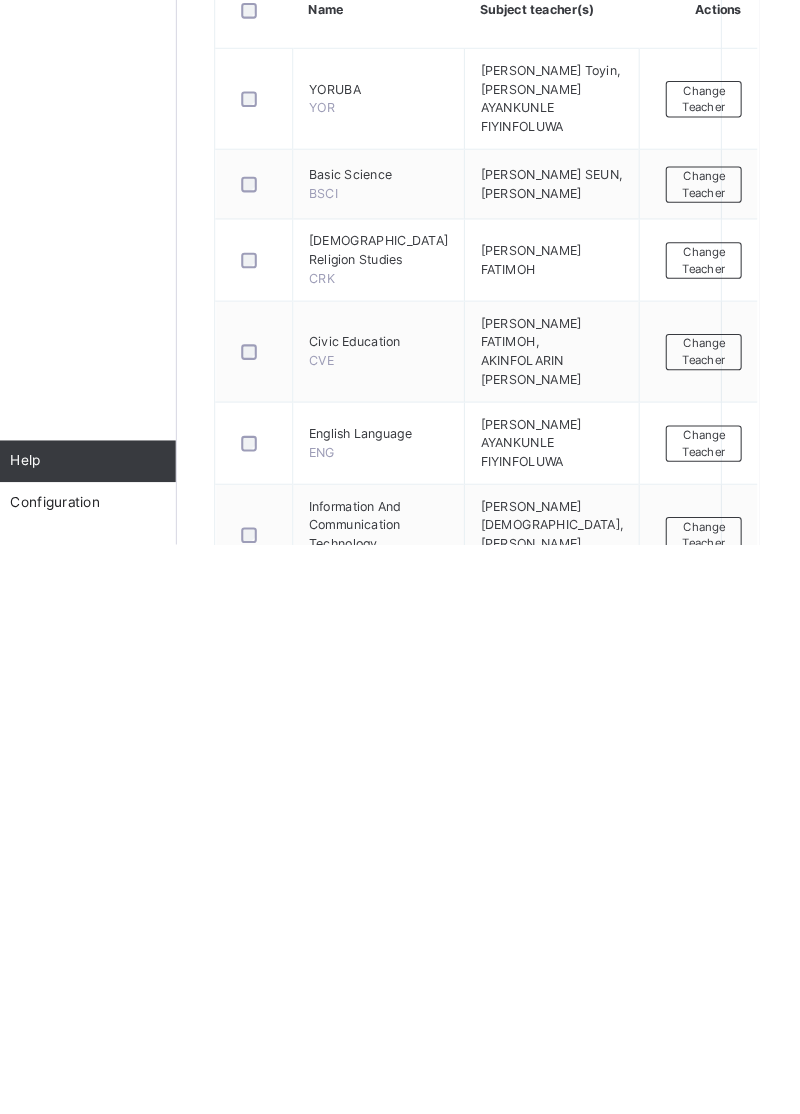click on "Change Teacher" at bounding box center (746, 1427) 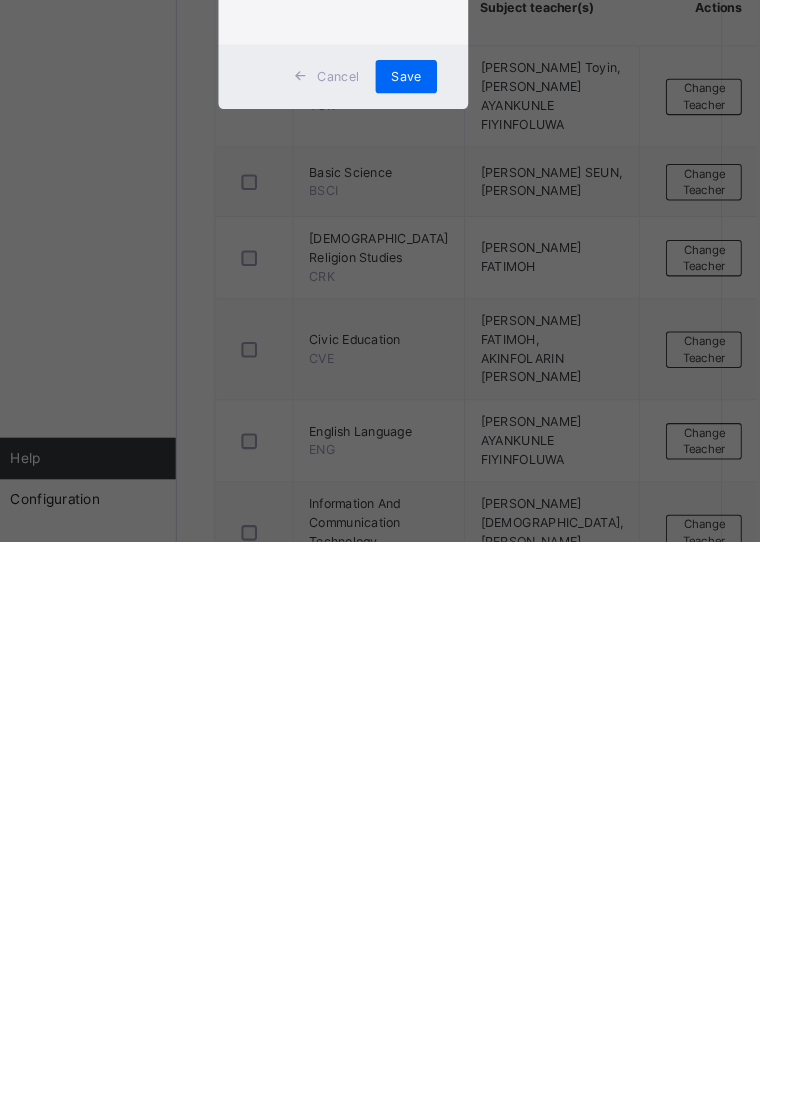 click on "Save" at bounding box center [460, 667] 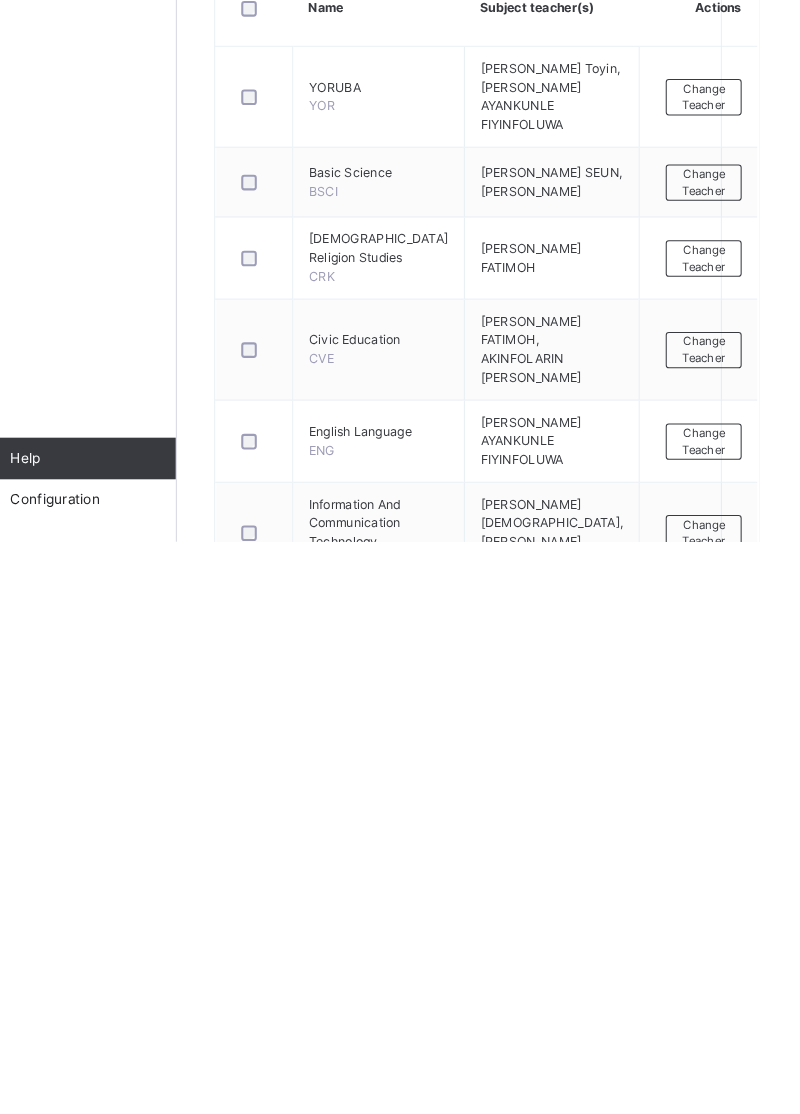 click at bounding box center (747, 47) 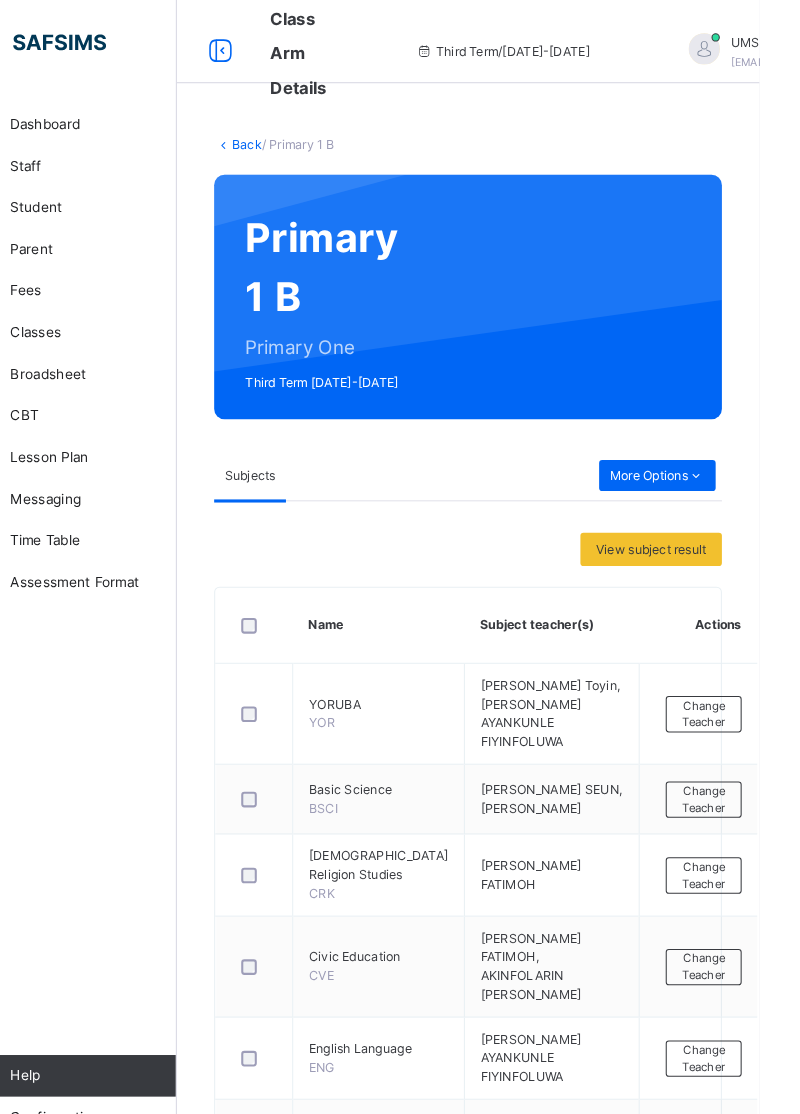 click at bounding box center [747, 49] 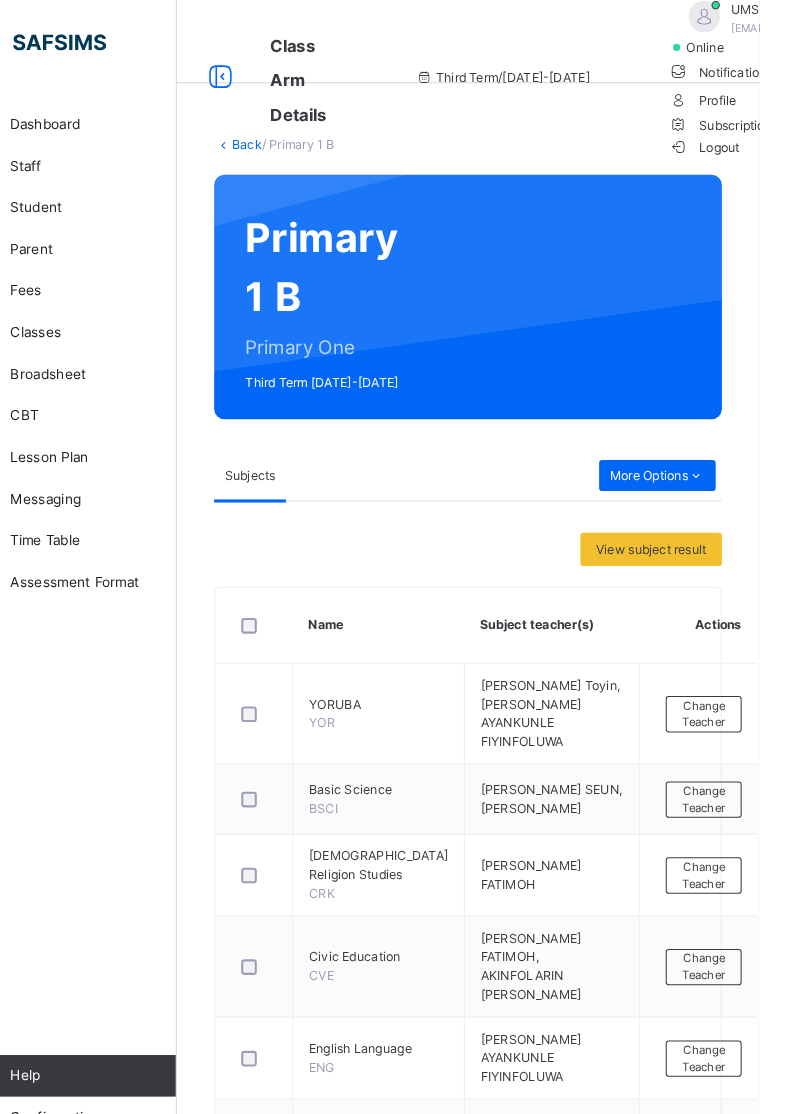 click on "Logout" at bounding box center [746, 141] 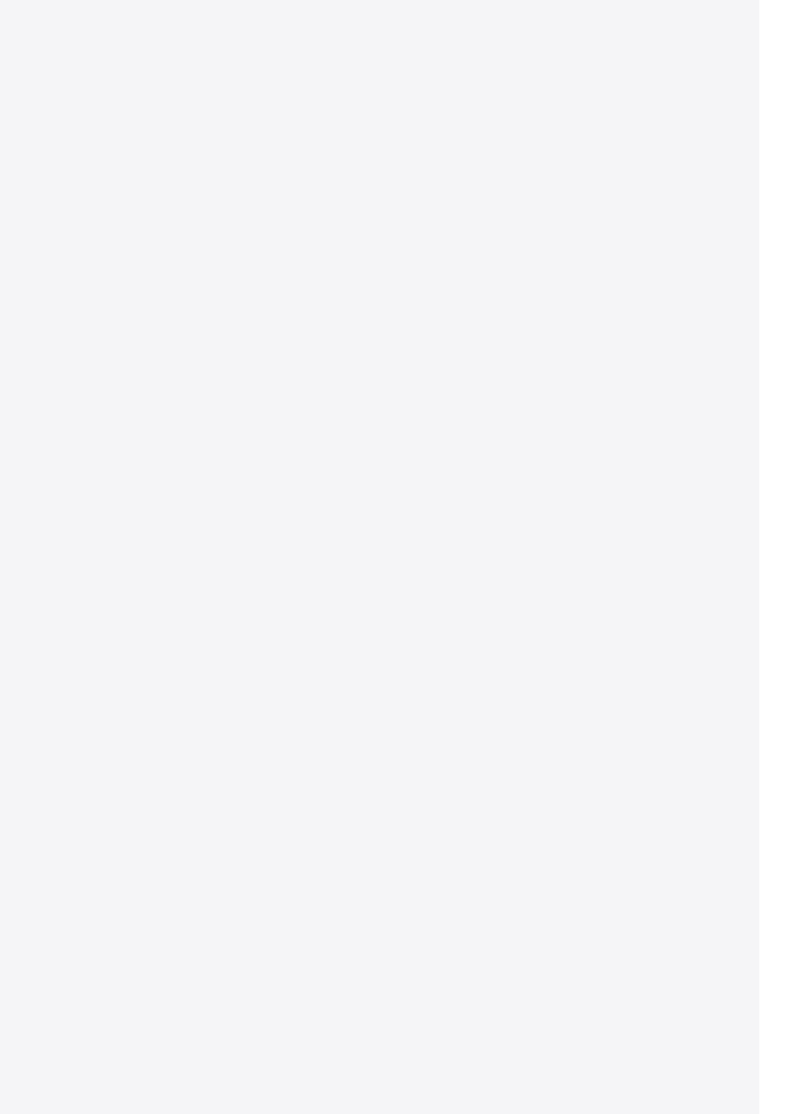 scroll, scrollTop: 0, scrollLeft: 0, axis: both 